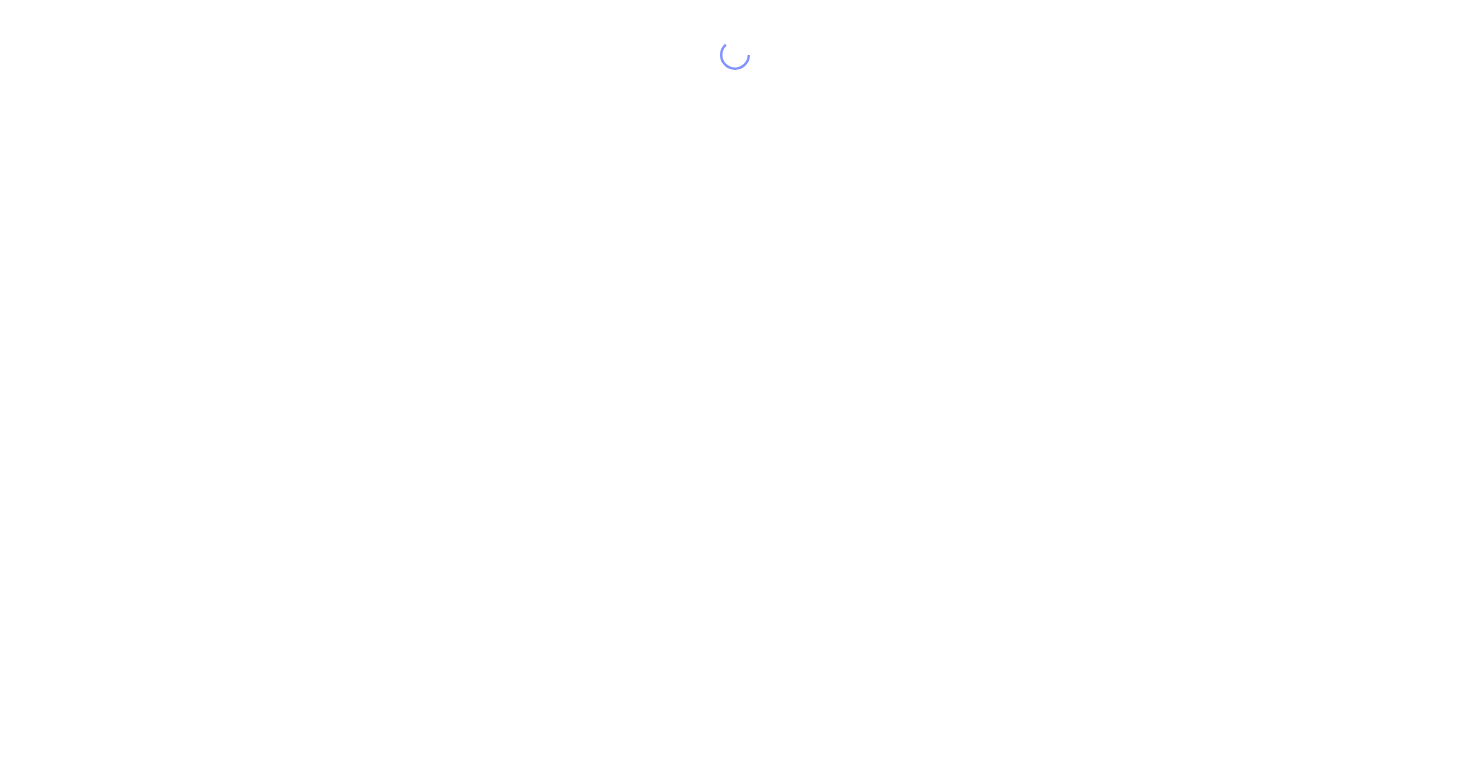 scroll, scrollTop: 0, scrollLeft: 0, axis: both 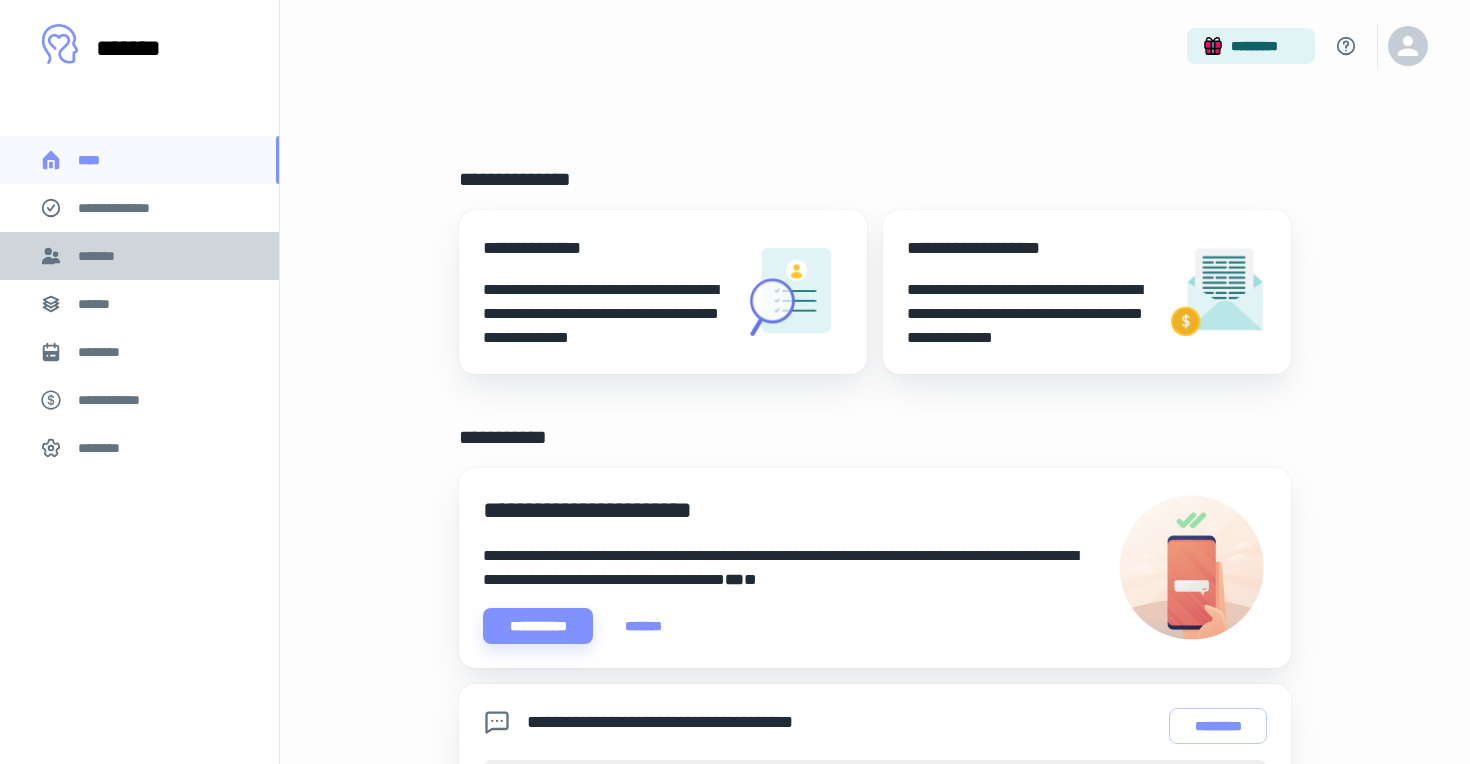 click on "*******" at bounding box center (139, 256) 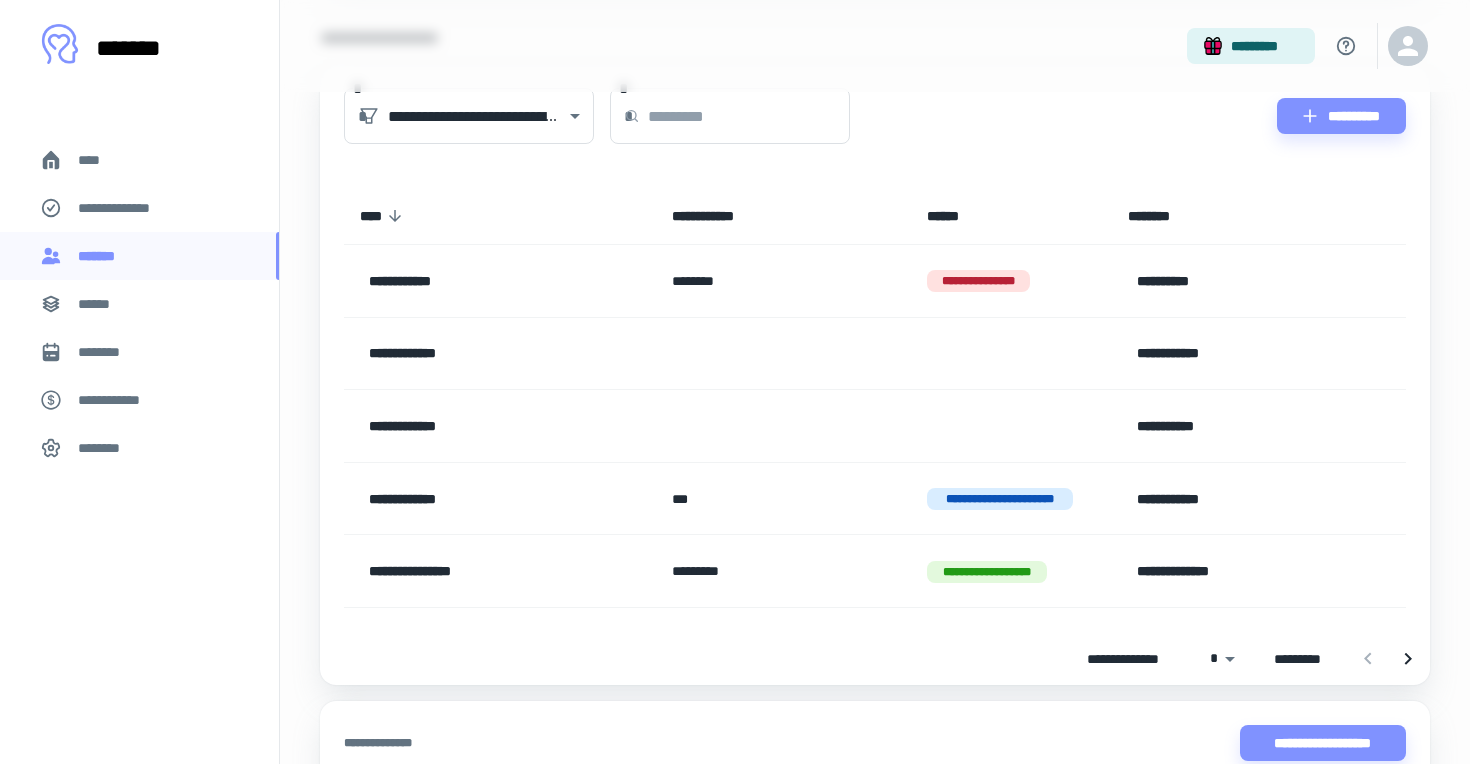 scroll, scrollTop: 496, scrollLeft: 0, axis: vertical 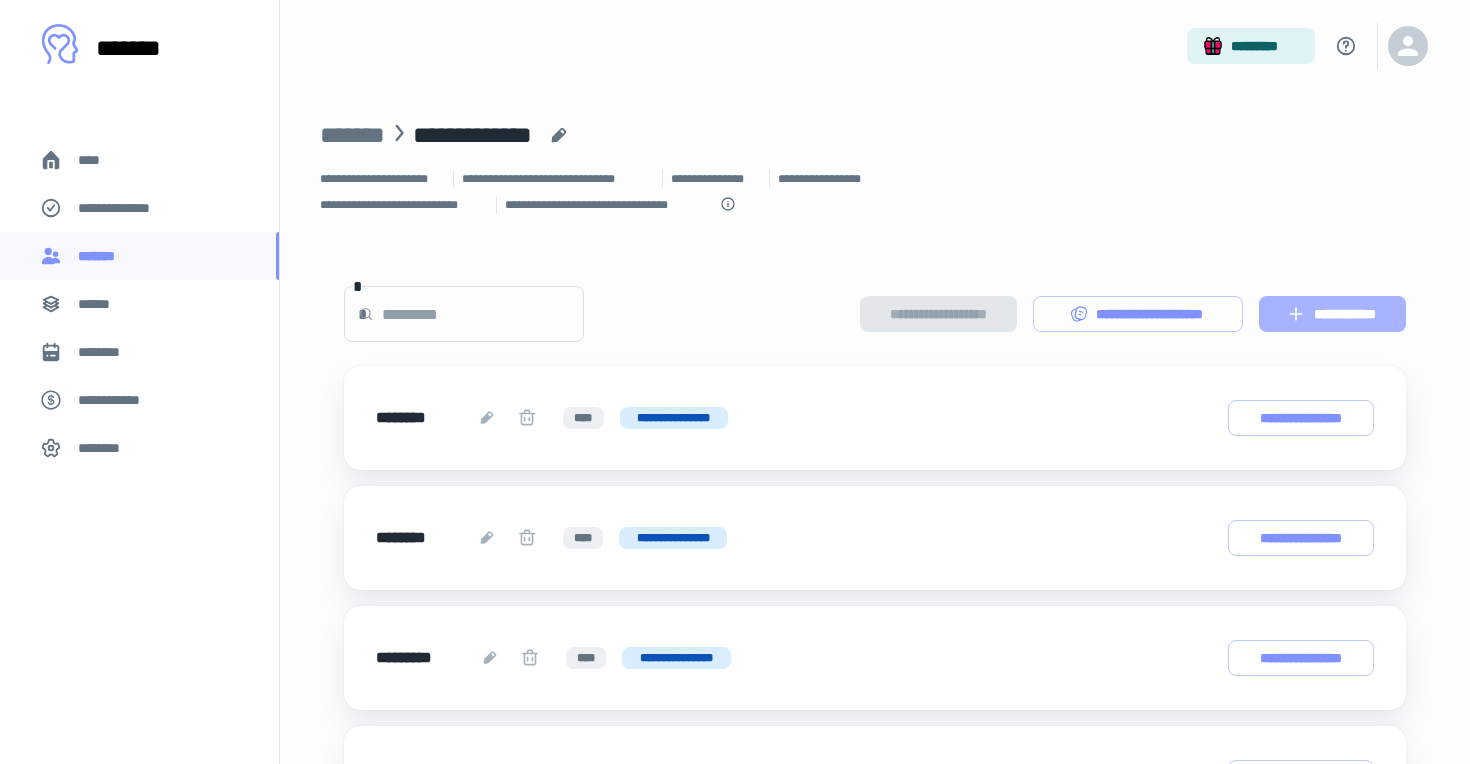 click 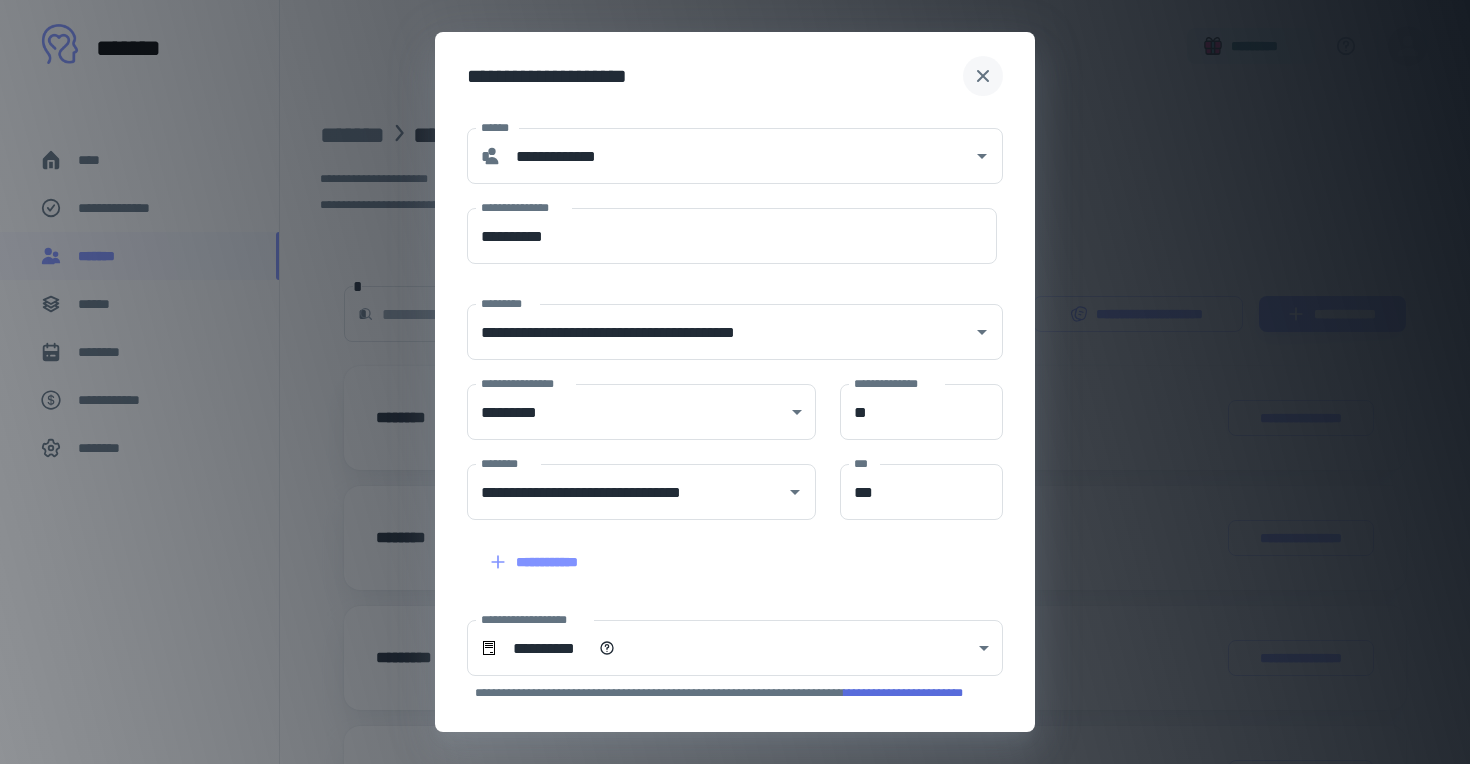 click 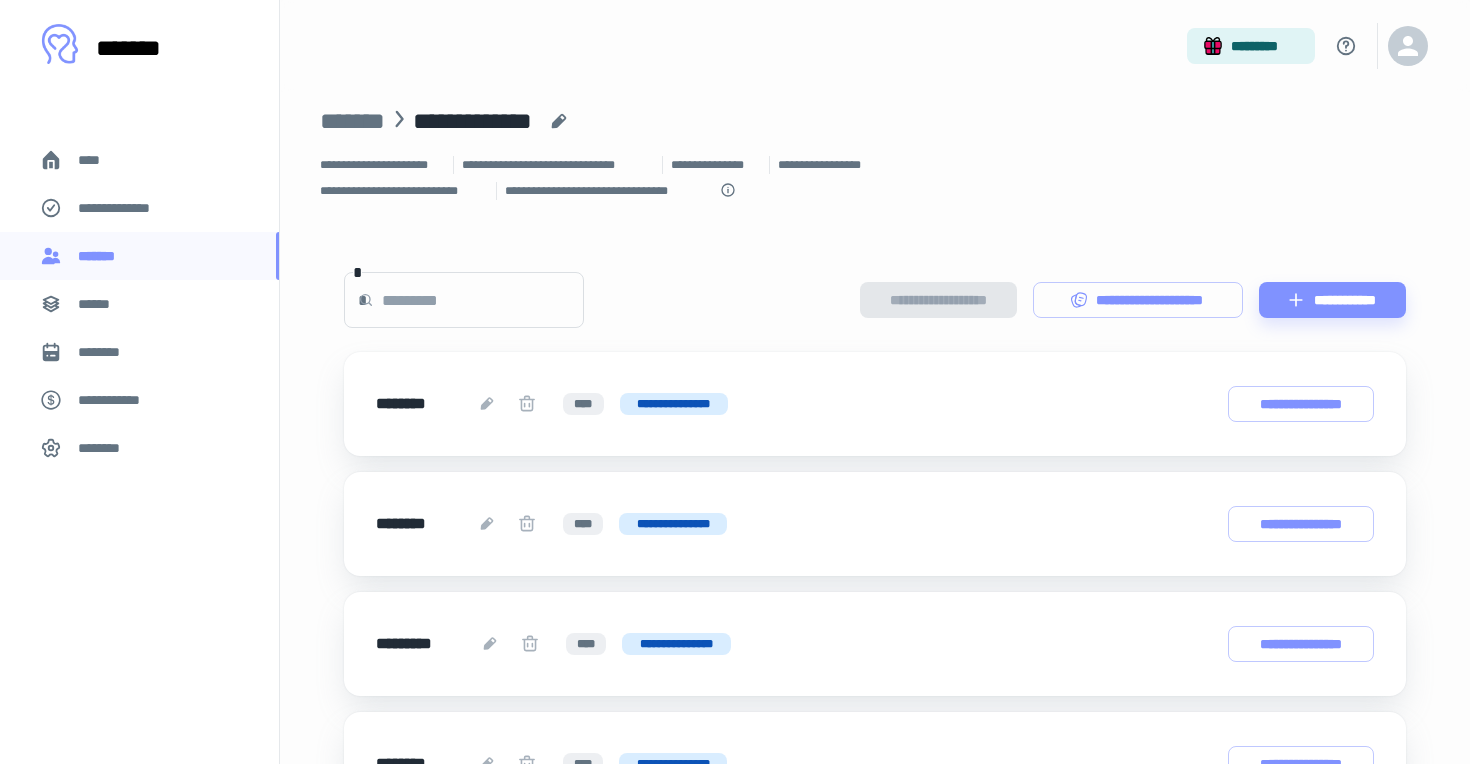scroll, scrollTop: 0, scrollLeft: 0, axis: both 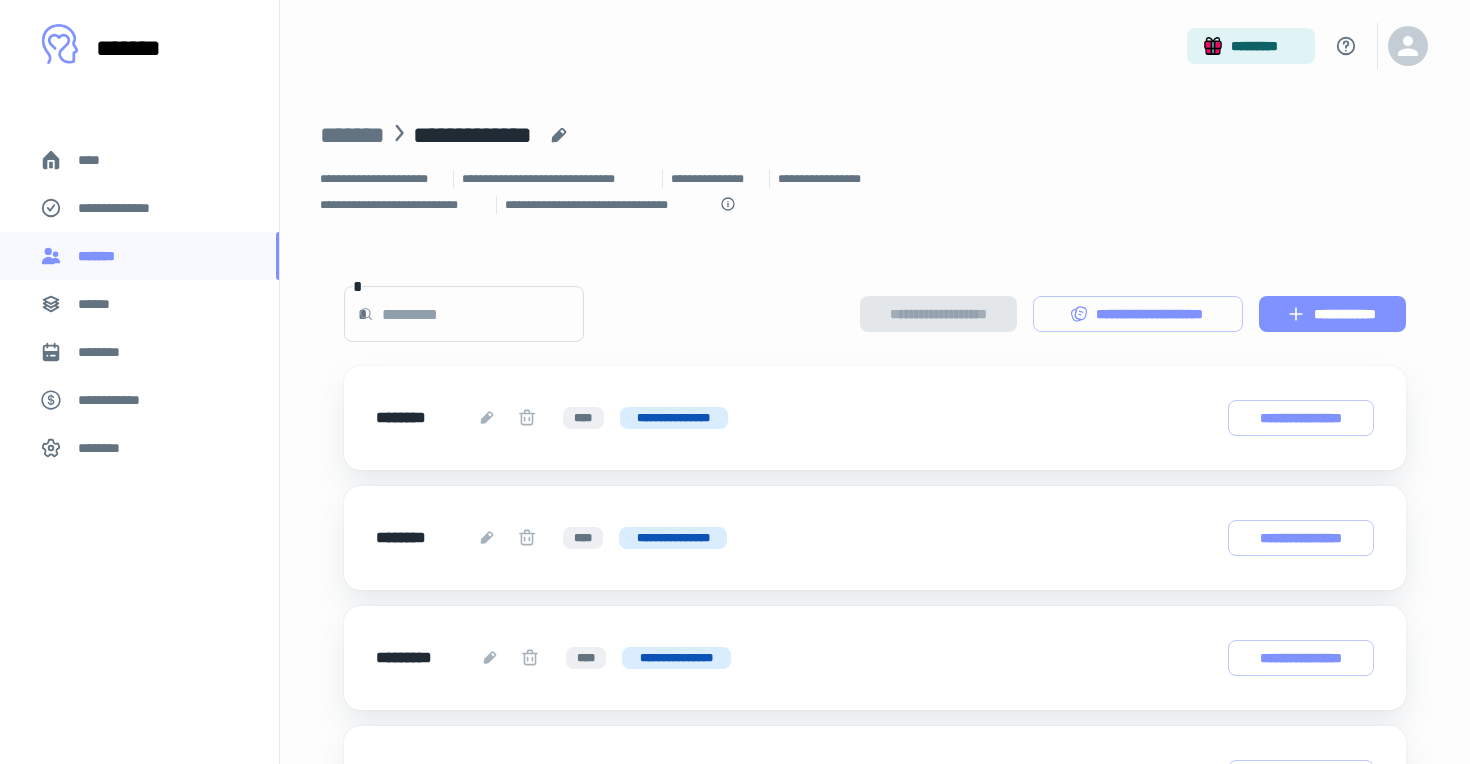 click on "**********" at bounding box center (1332, 314) 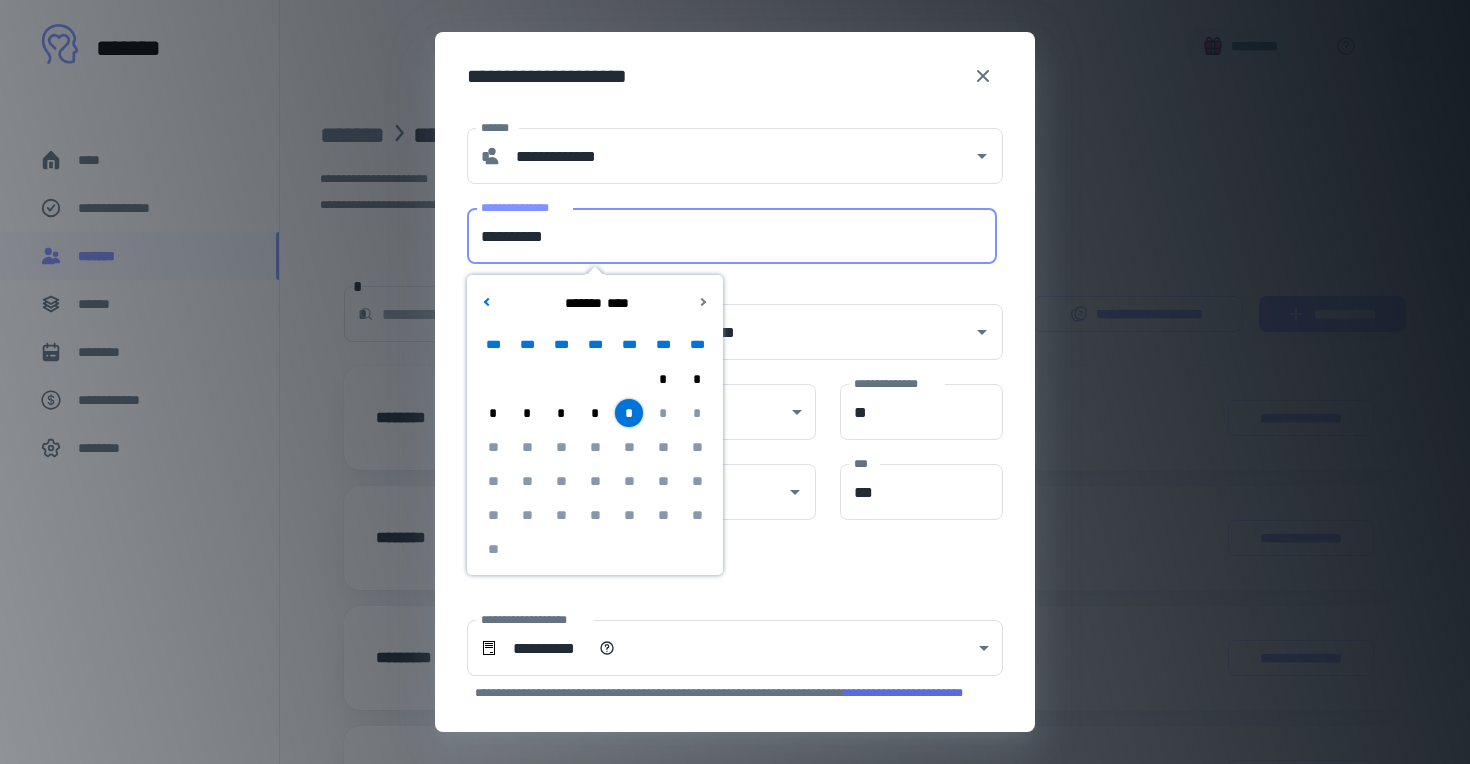 click on "**********" at bounding box center (732, 236) 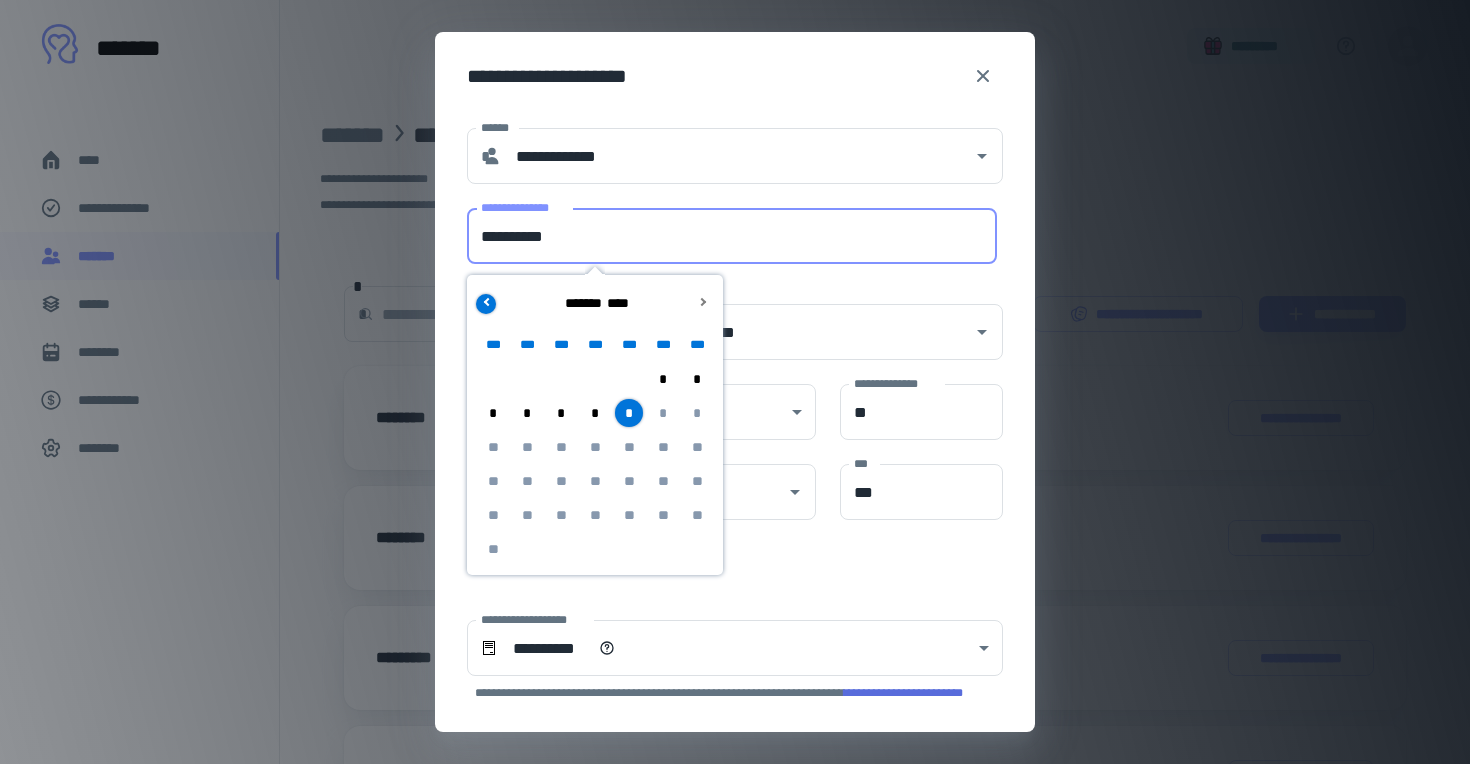 click at bounding box center [486, 304] 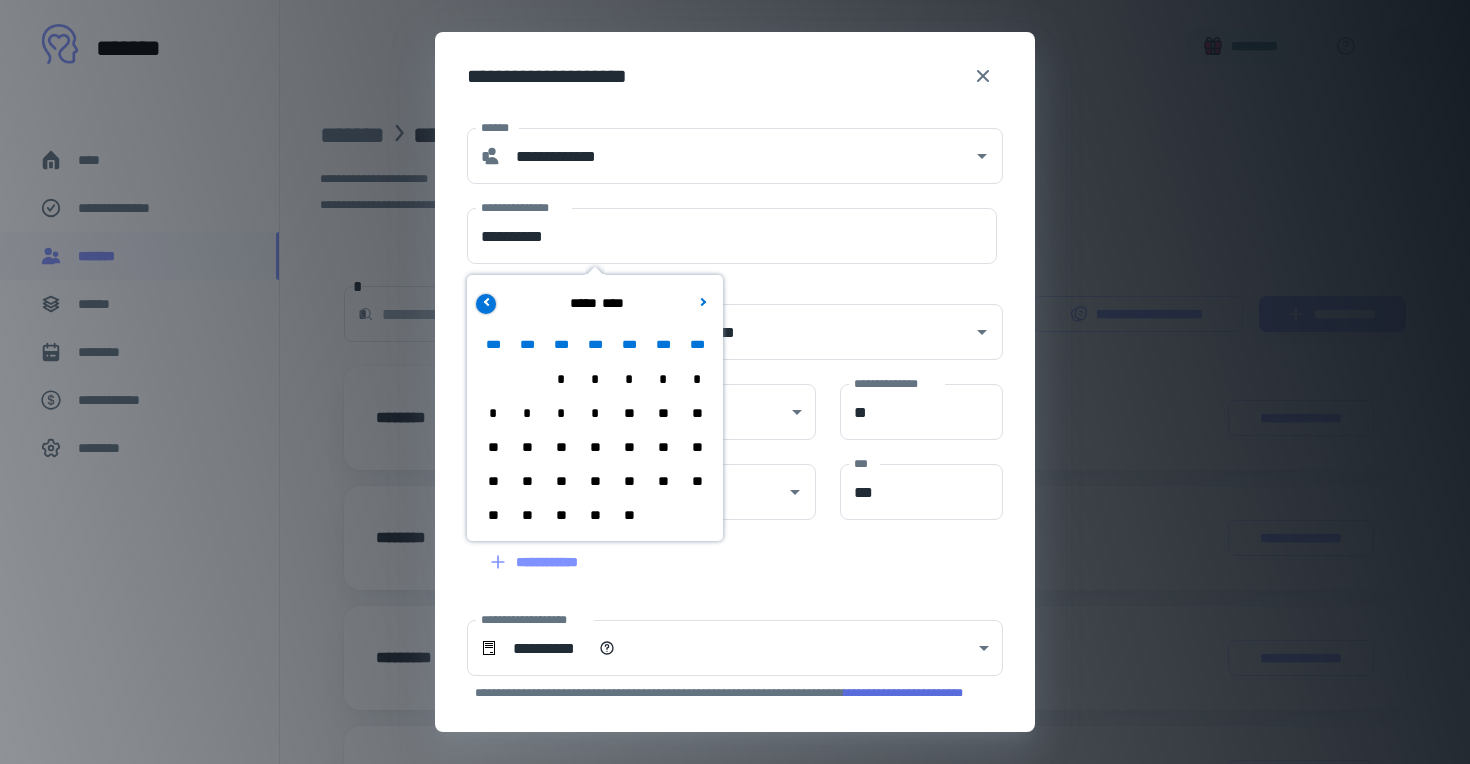 click at bounding box center (486, 304) 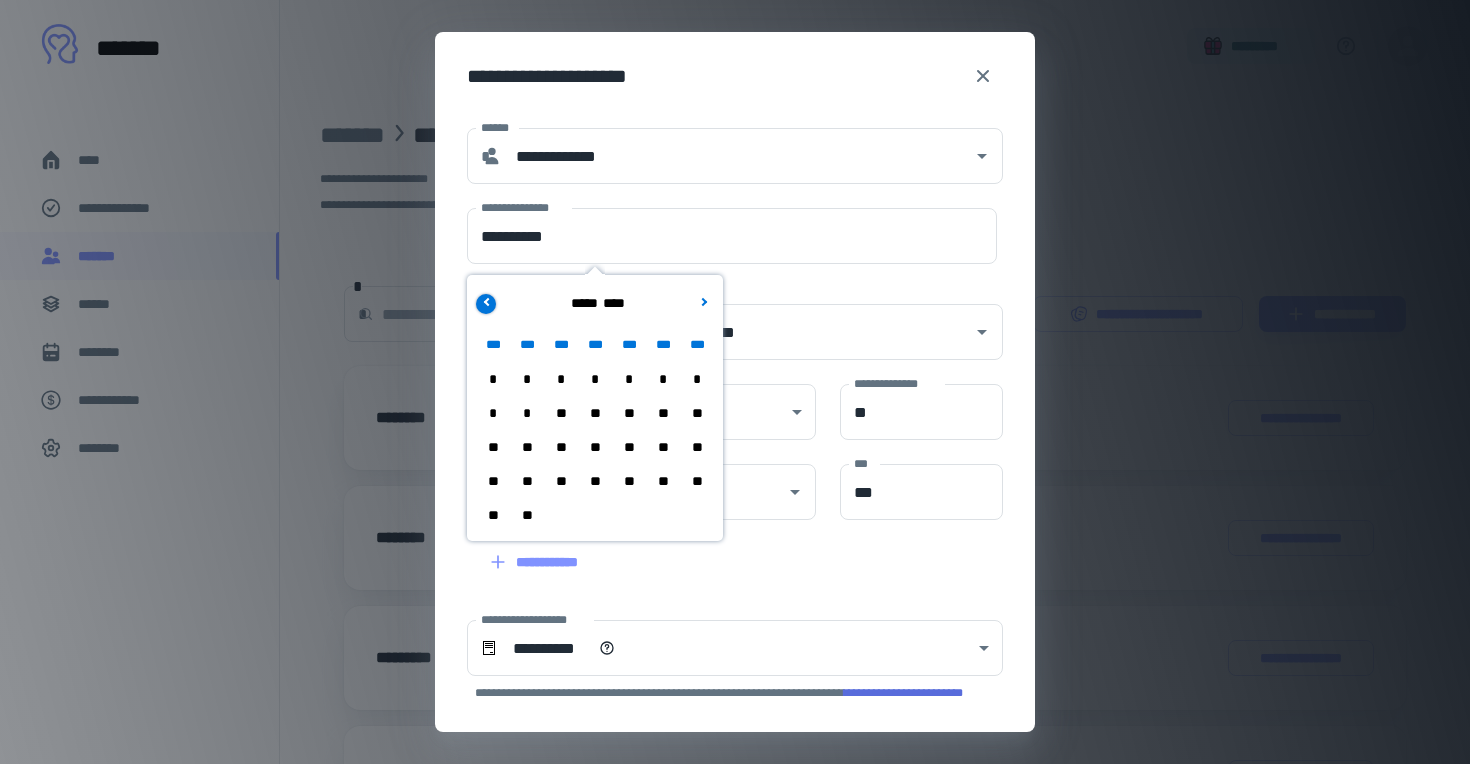 click at bounding box center (486, 304) 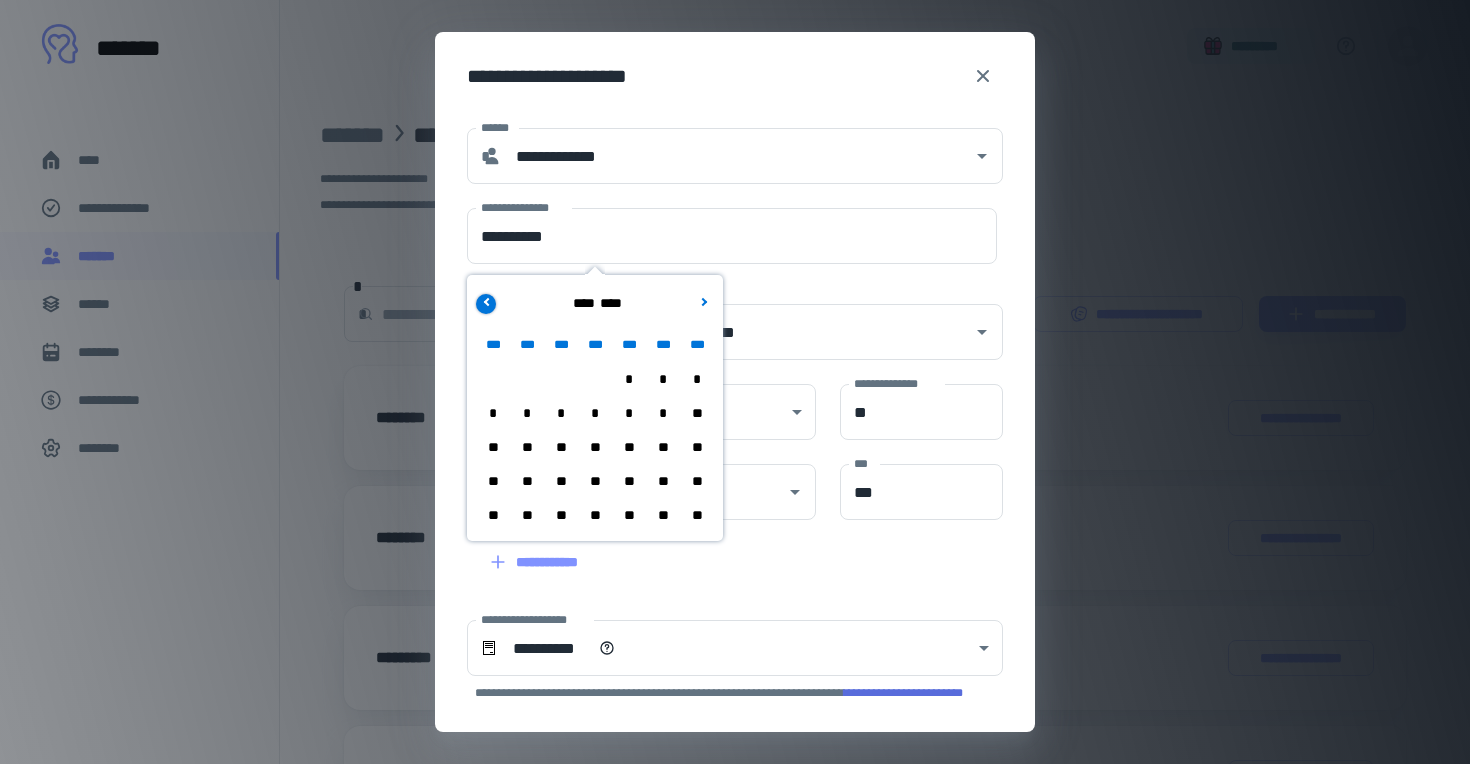 click at bounding box center [486, 304] 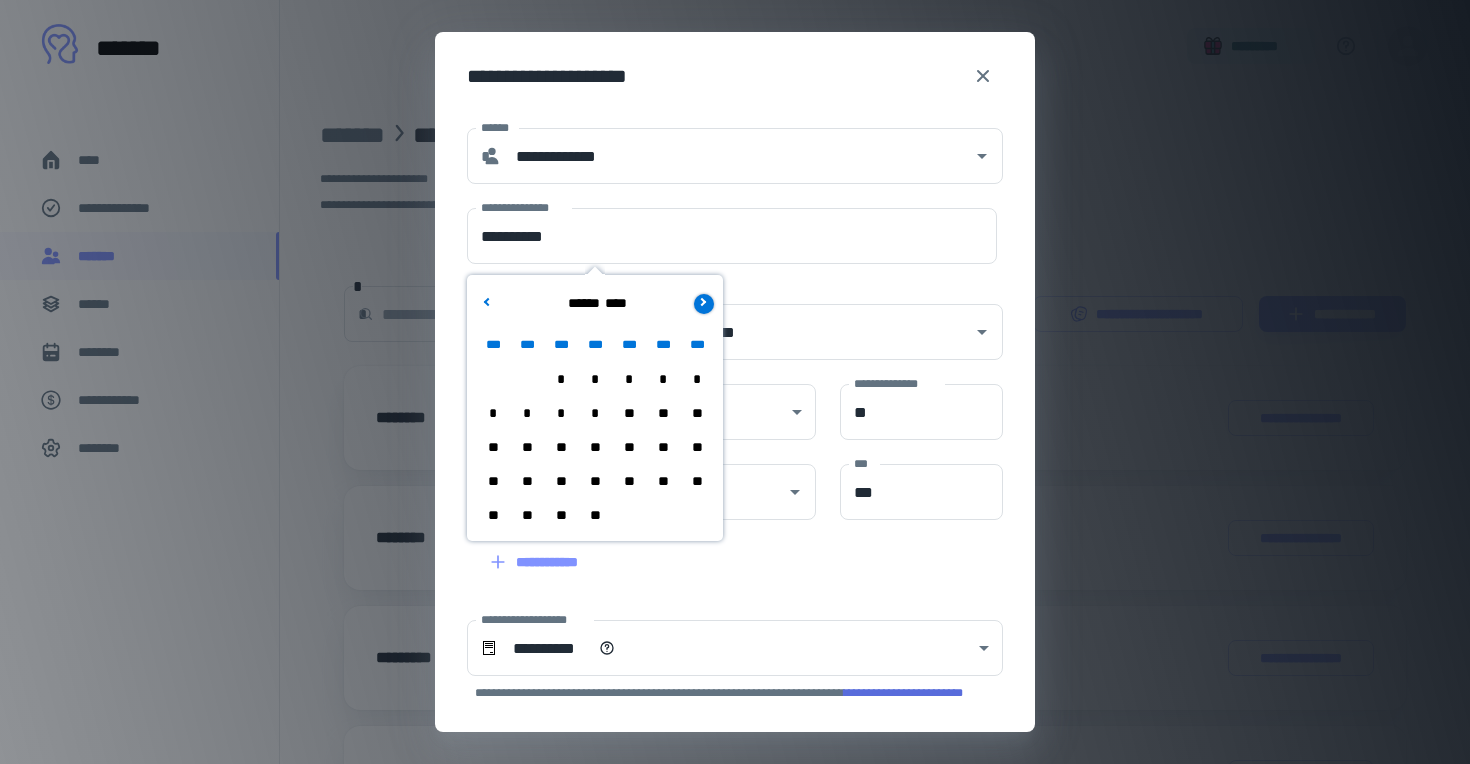 click at bounding box center [702, 301] 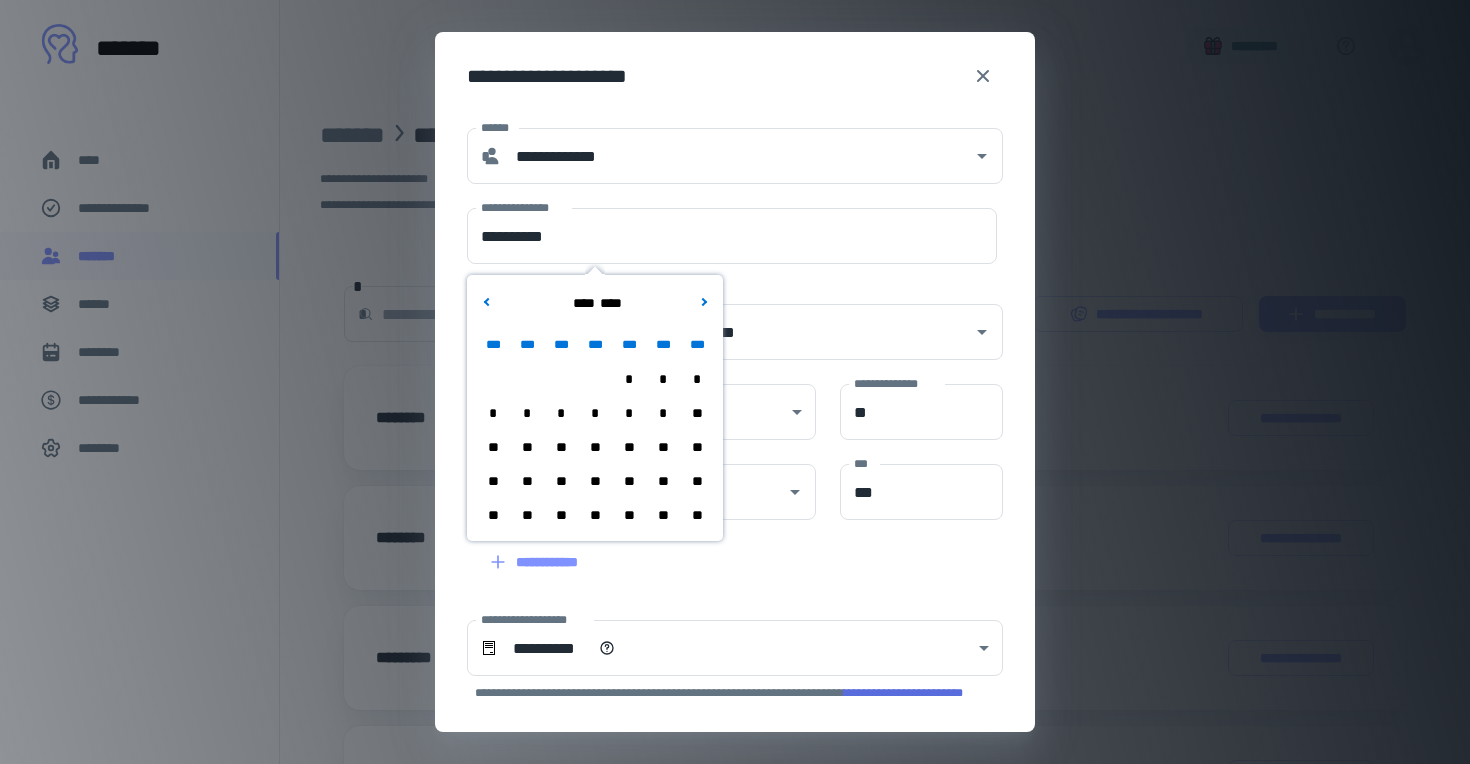 click on "**" at bounding box center [663, 447] 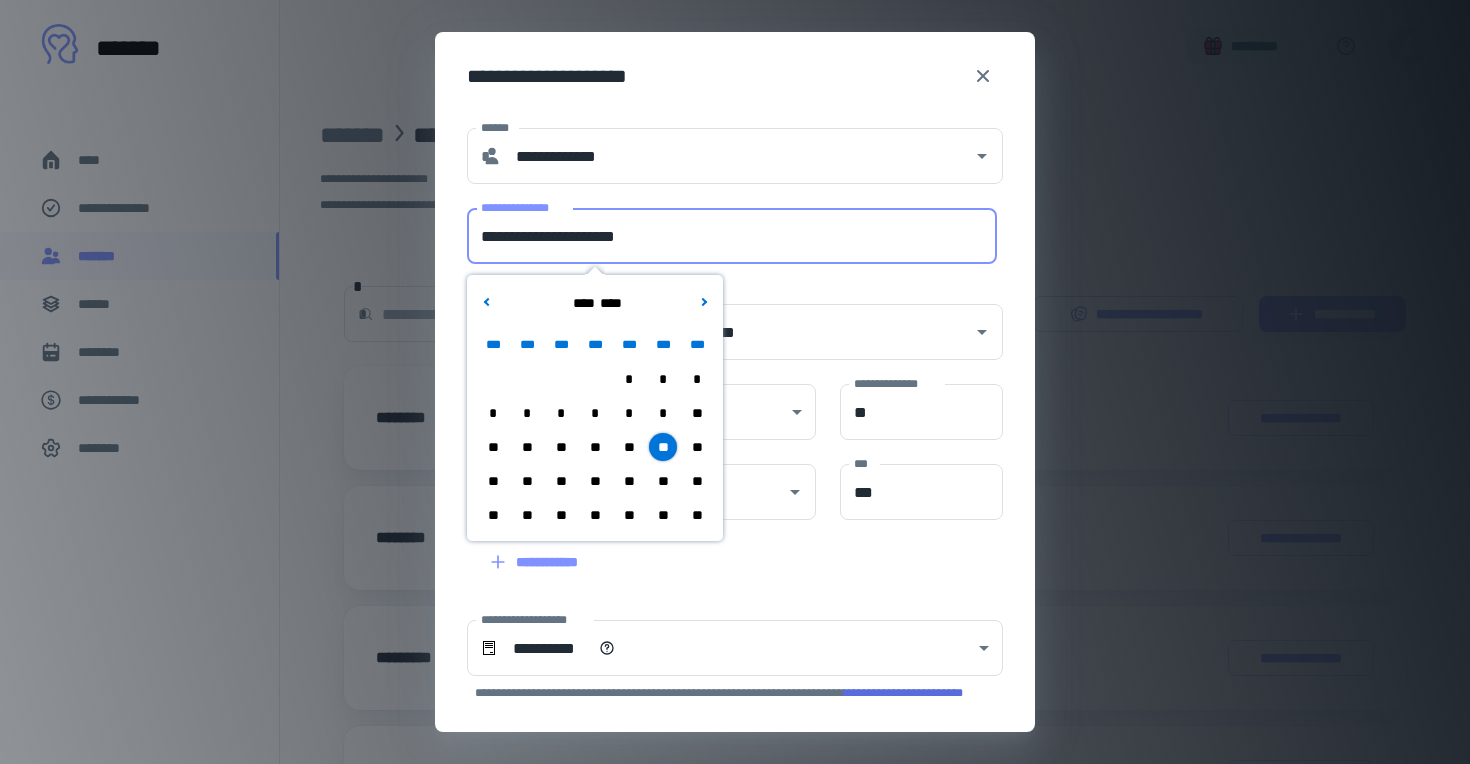 click on "**********" at bounding box center [732, 236] 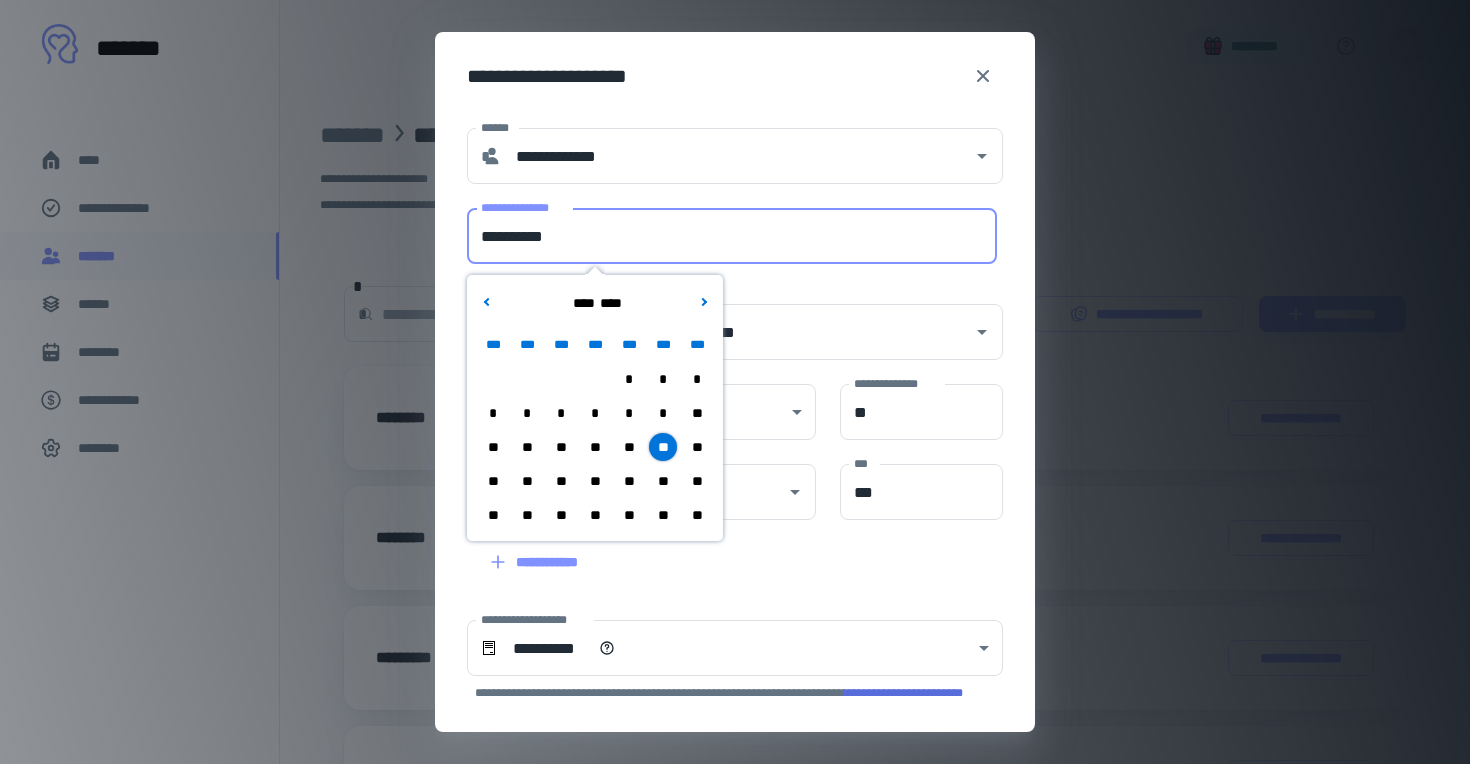 click on "**********" at bounding box center [732, 236] 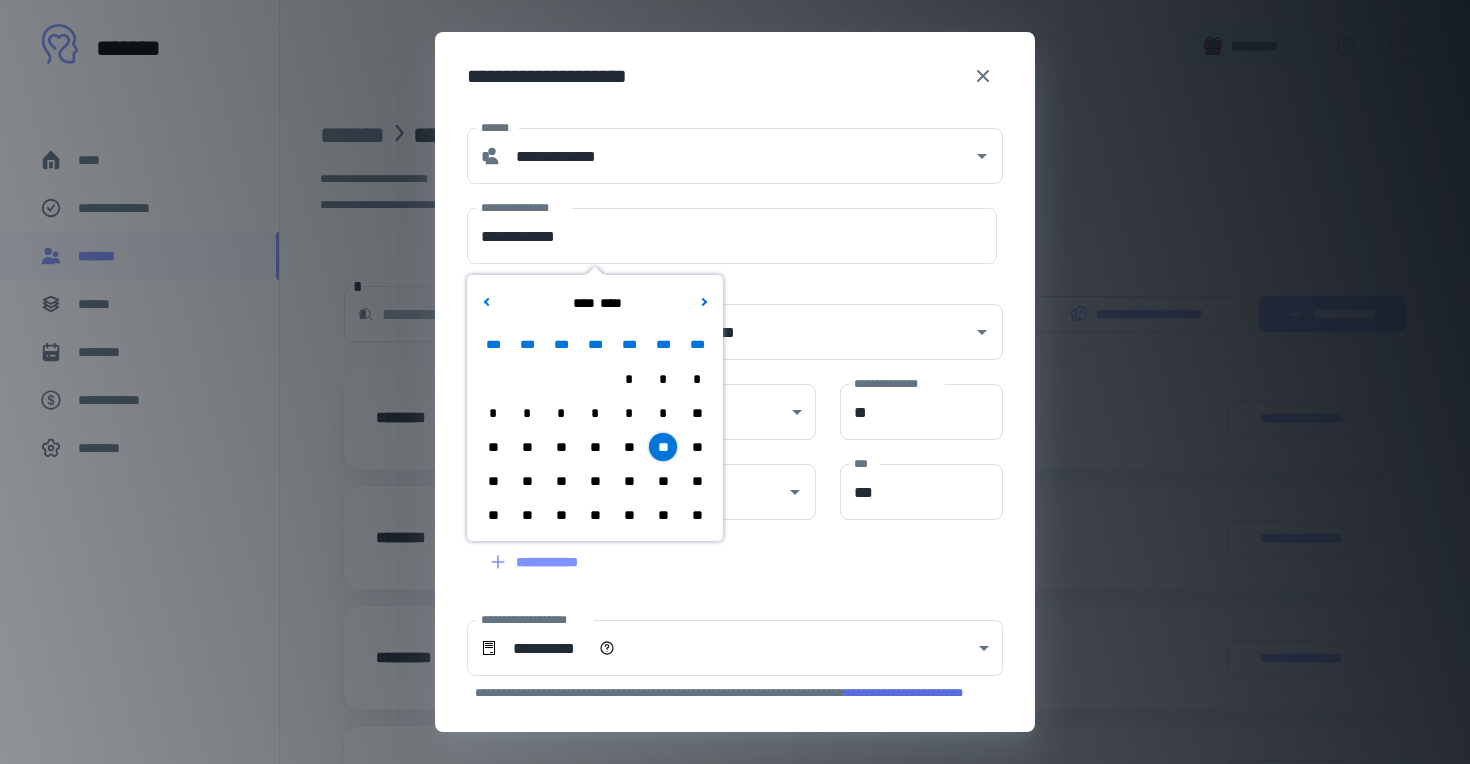 click on "**" at bounding box center [663, 481] 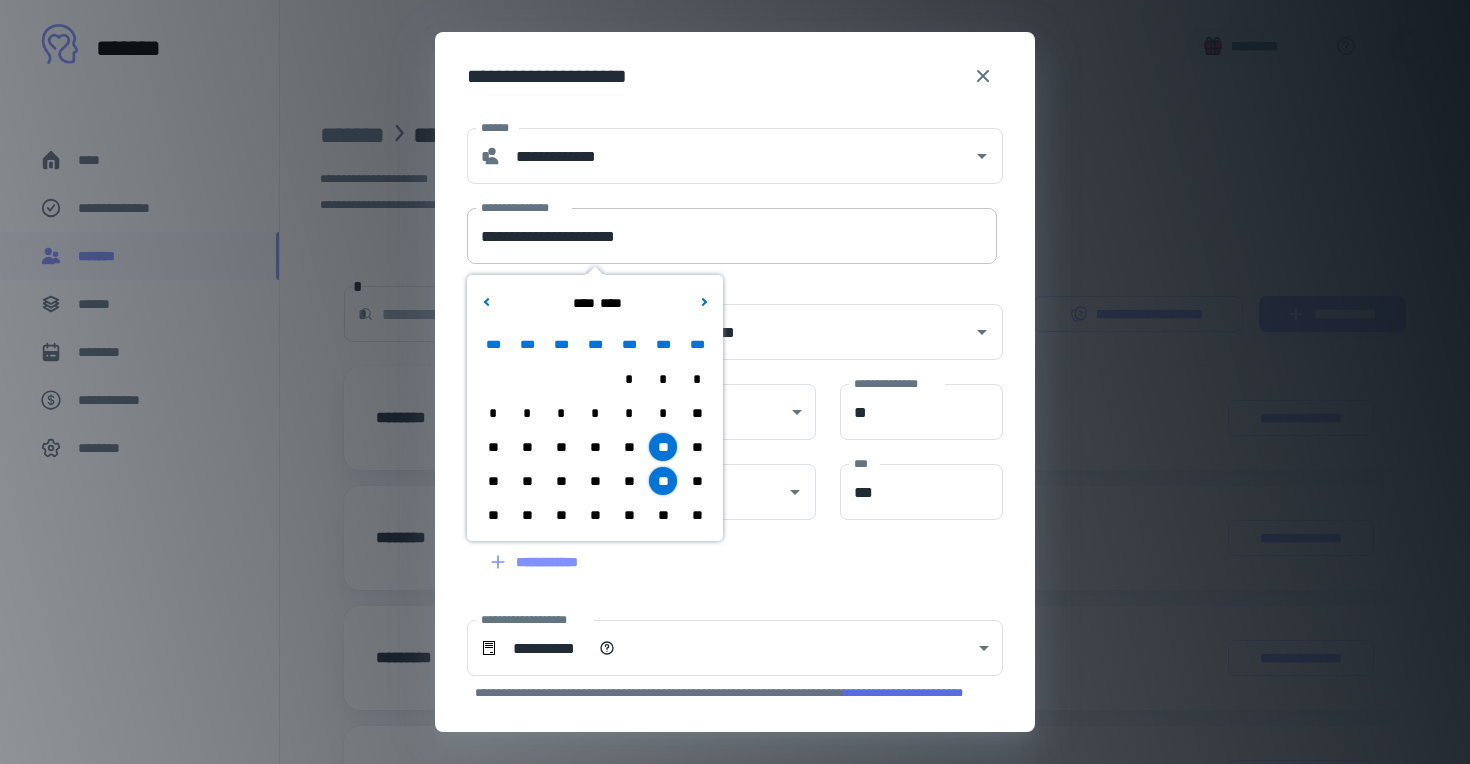click on "**********" at bounding box center [732, 236] 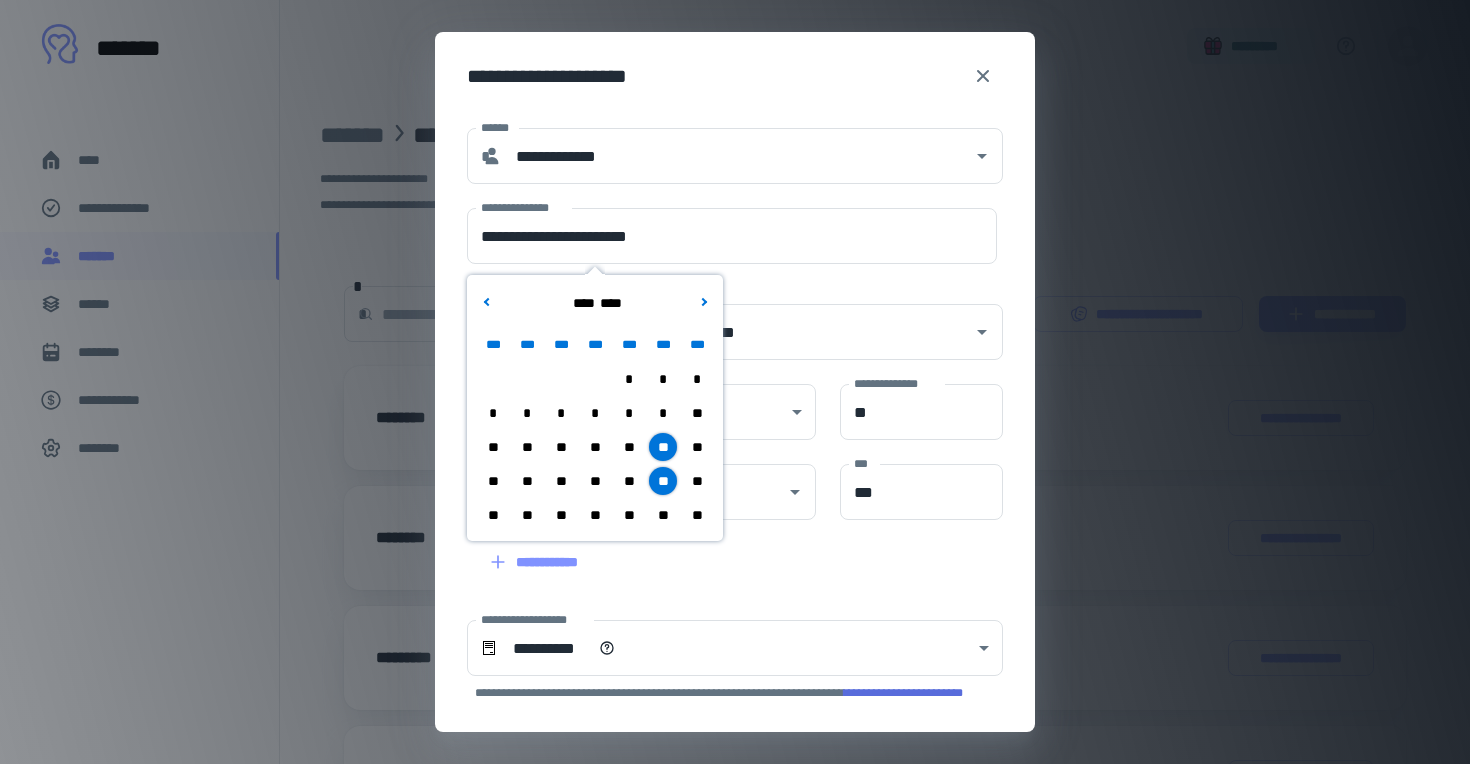 click on "**" at bounding box center [663, 515] 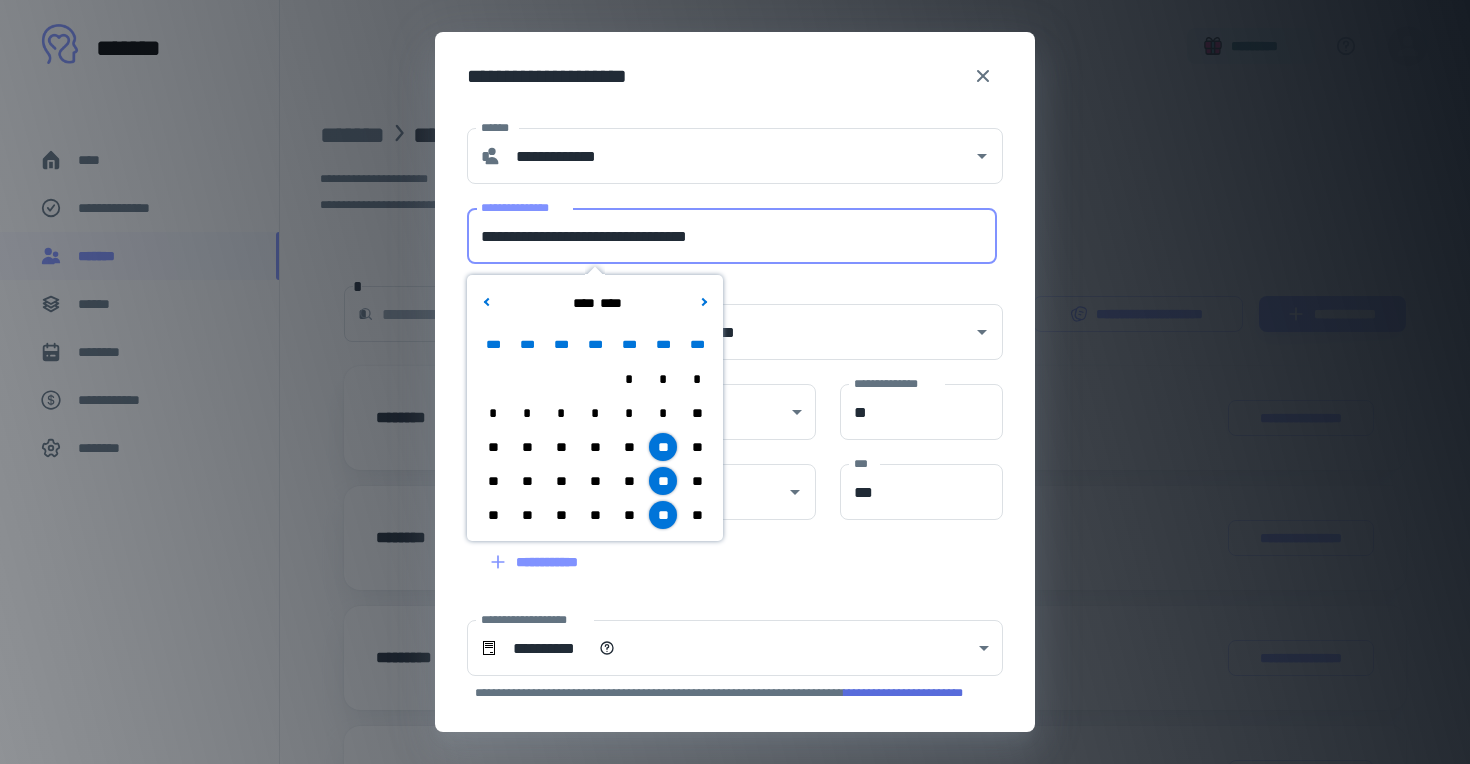 click on "**********" at bounding box center (732, 236) 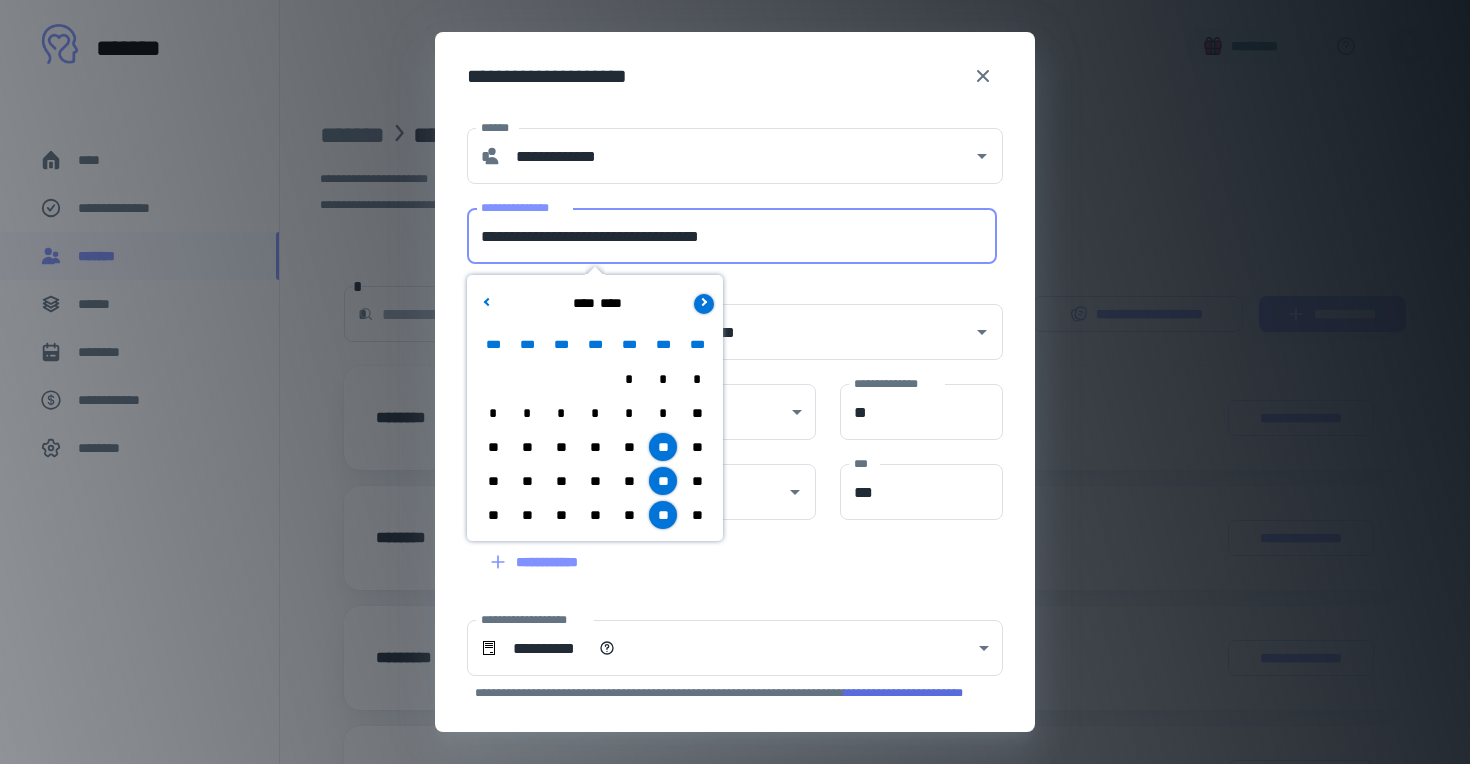 click at bounding box center [704, 304] 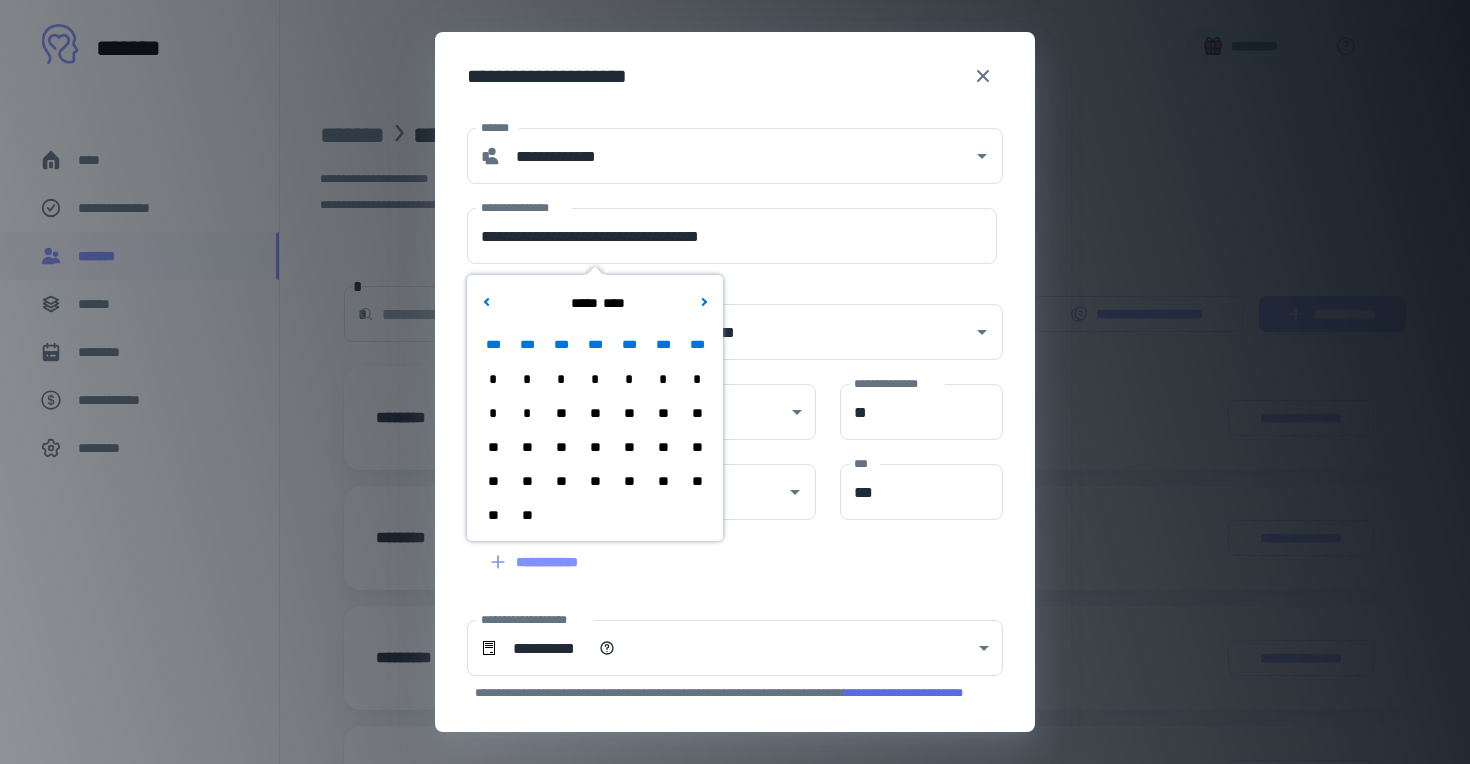 click on "*" at bounding box center [663, 379] 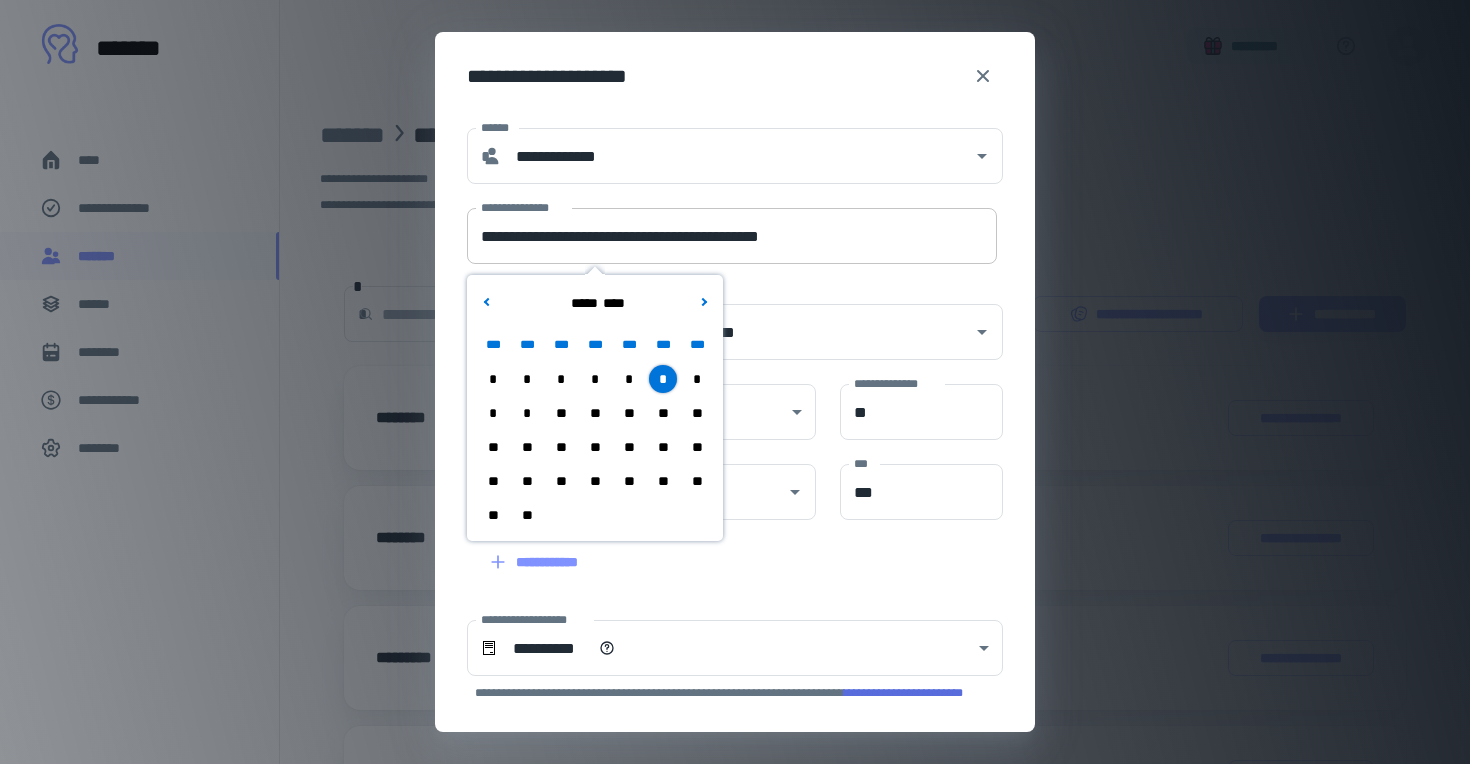 click on "**********" at bounding box center (732, 236) 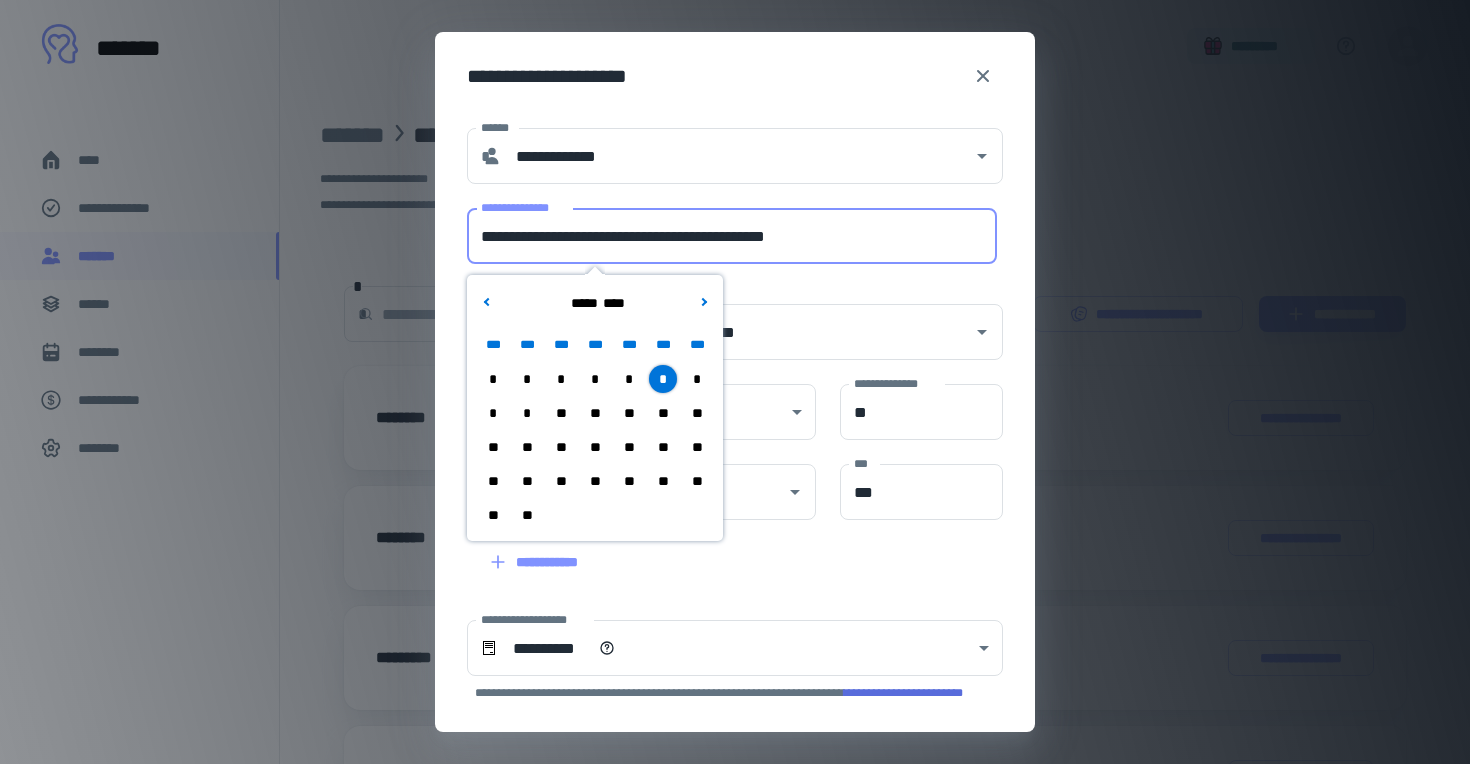 click on "**" at bounding box center [663, 447] 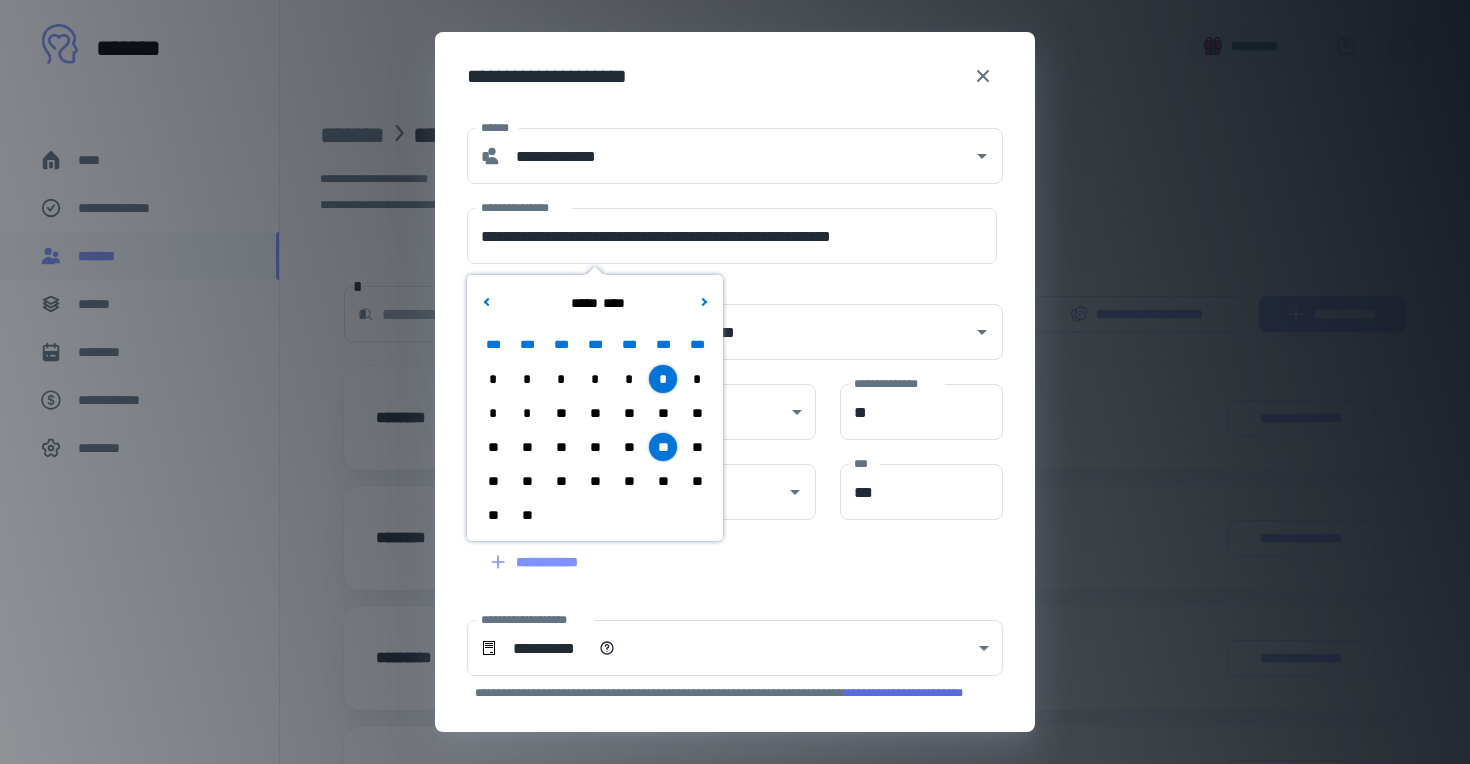 click on "**********" at bounding box center (735, 422) 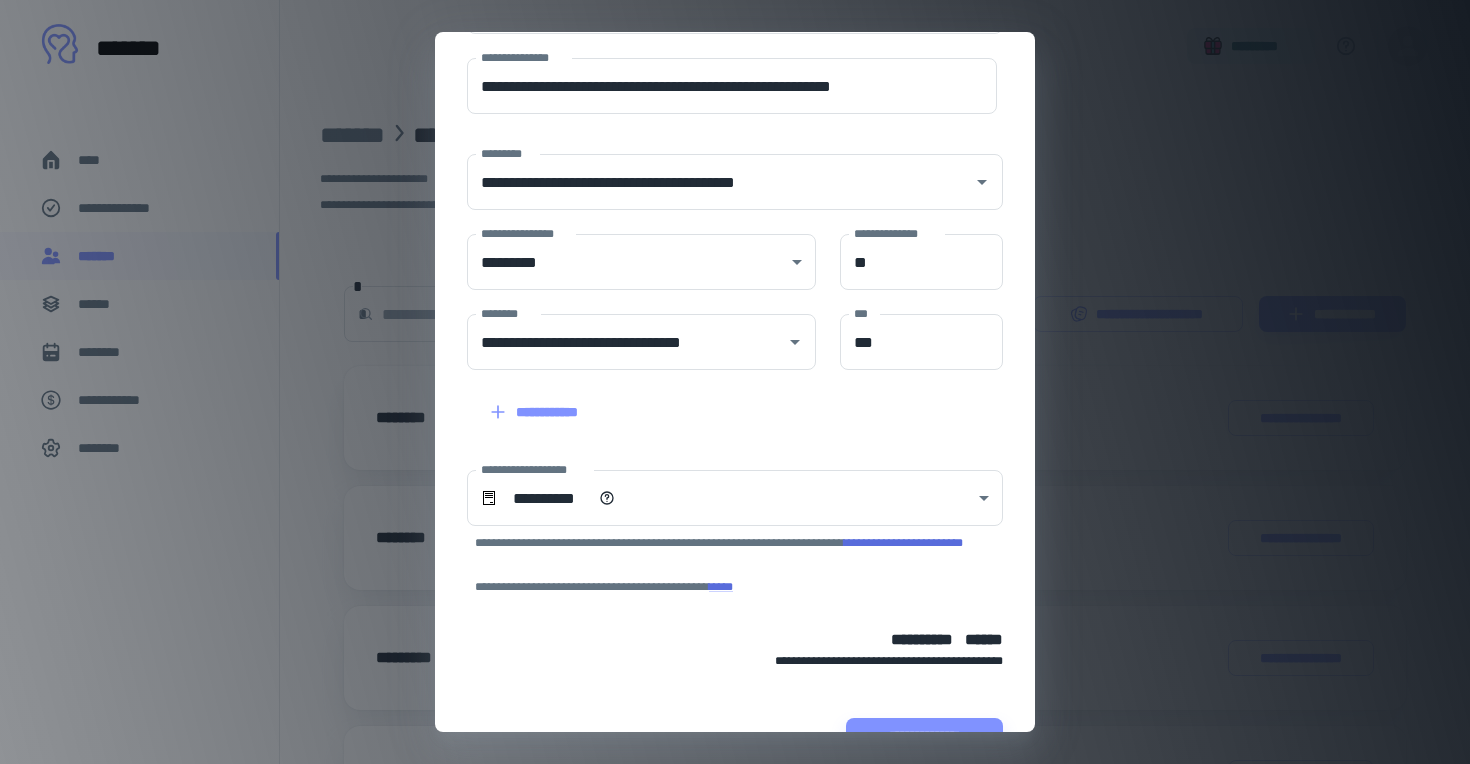 scroll, scrollTop: 204, scrollLeft: 0, axis: vertical 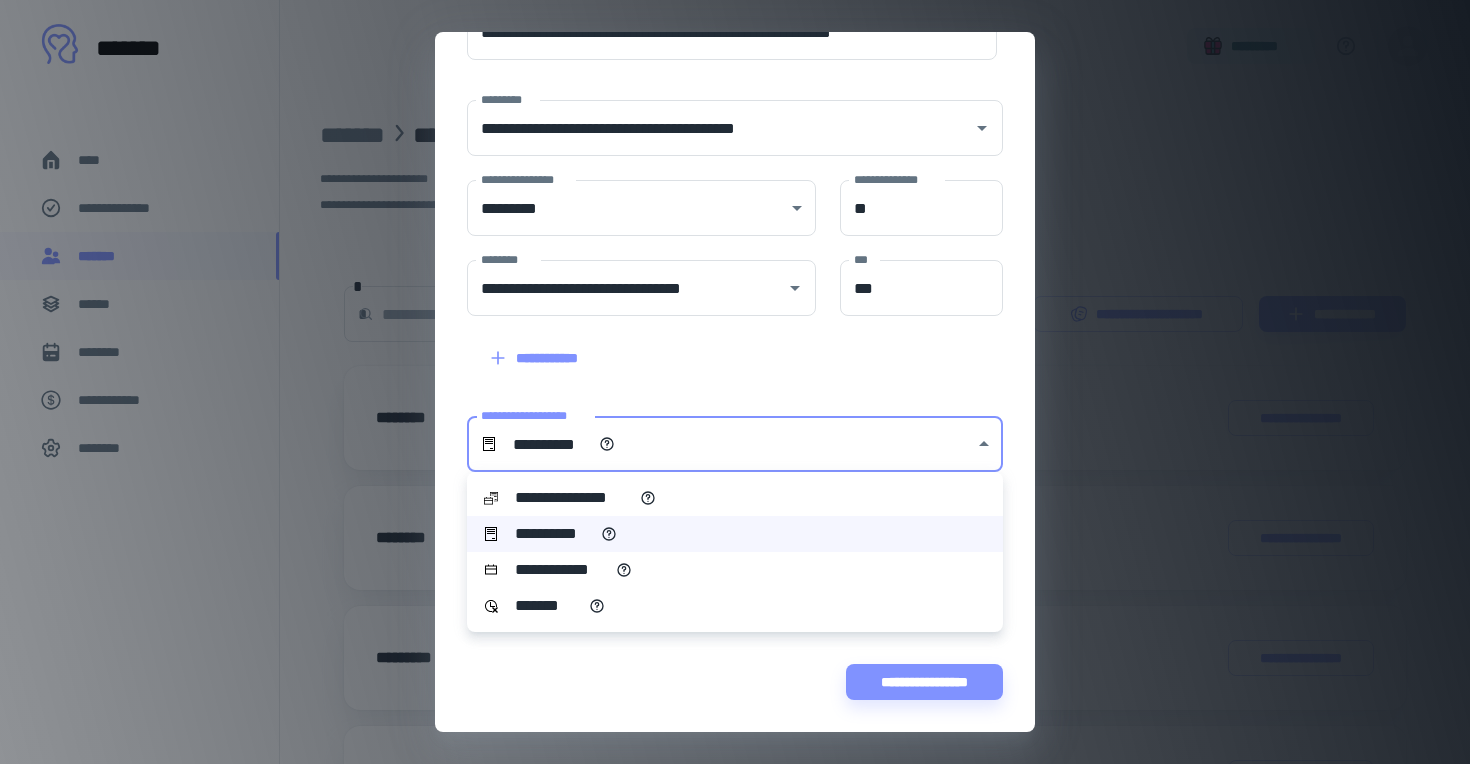 click on "**********" at bounding box center [735, 382] 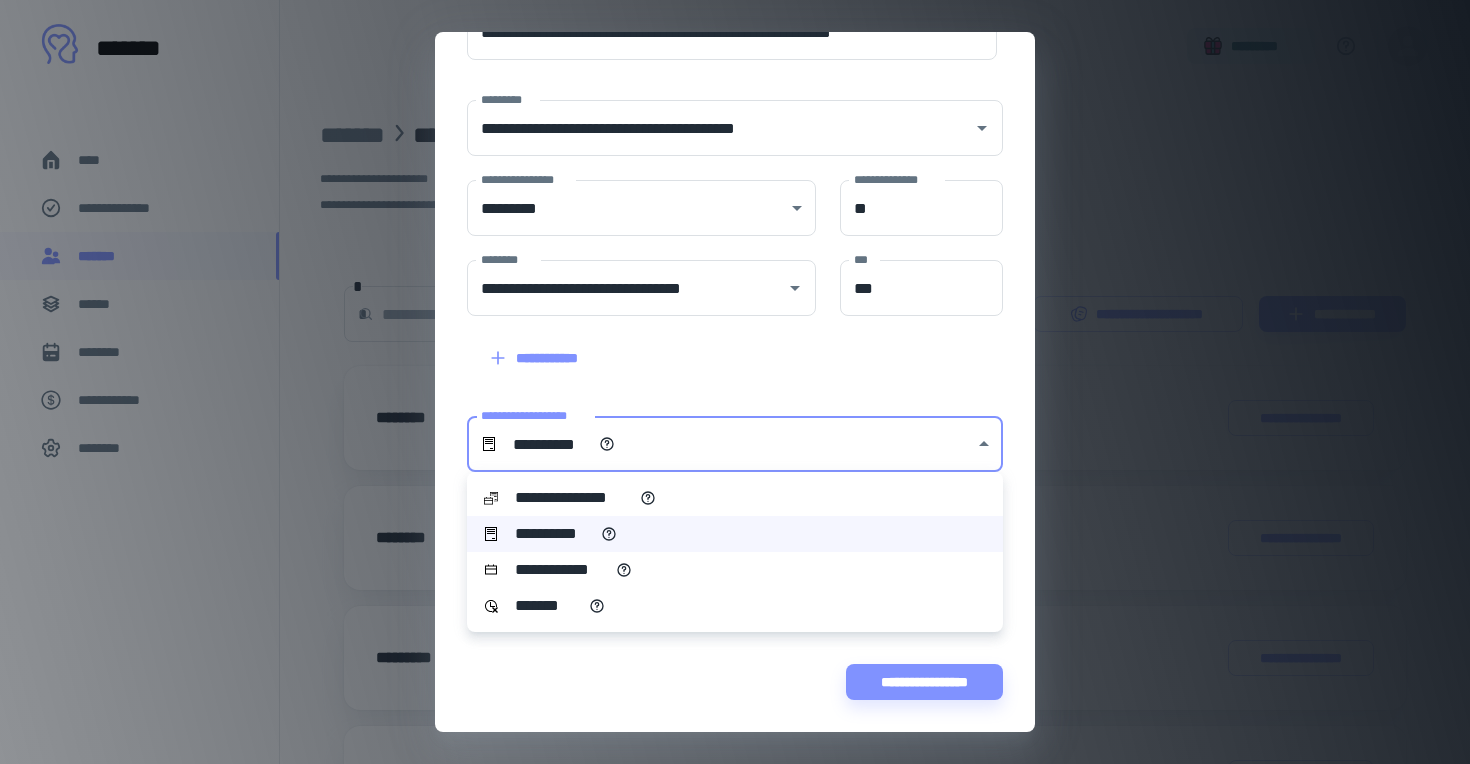 click at bounding box center (735, 382) 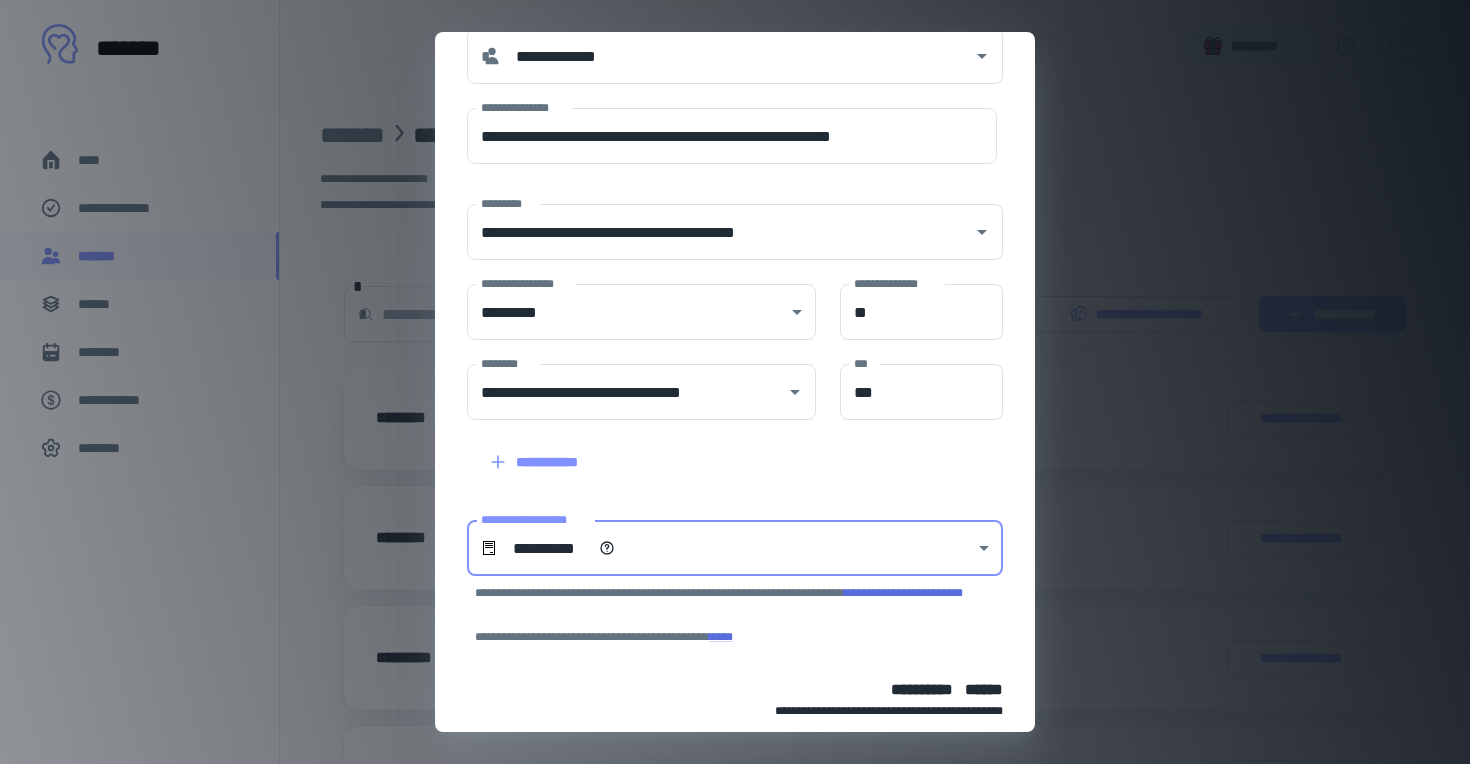 scroll, scrollTop: 0, scrollLeft: 0, axis: both 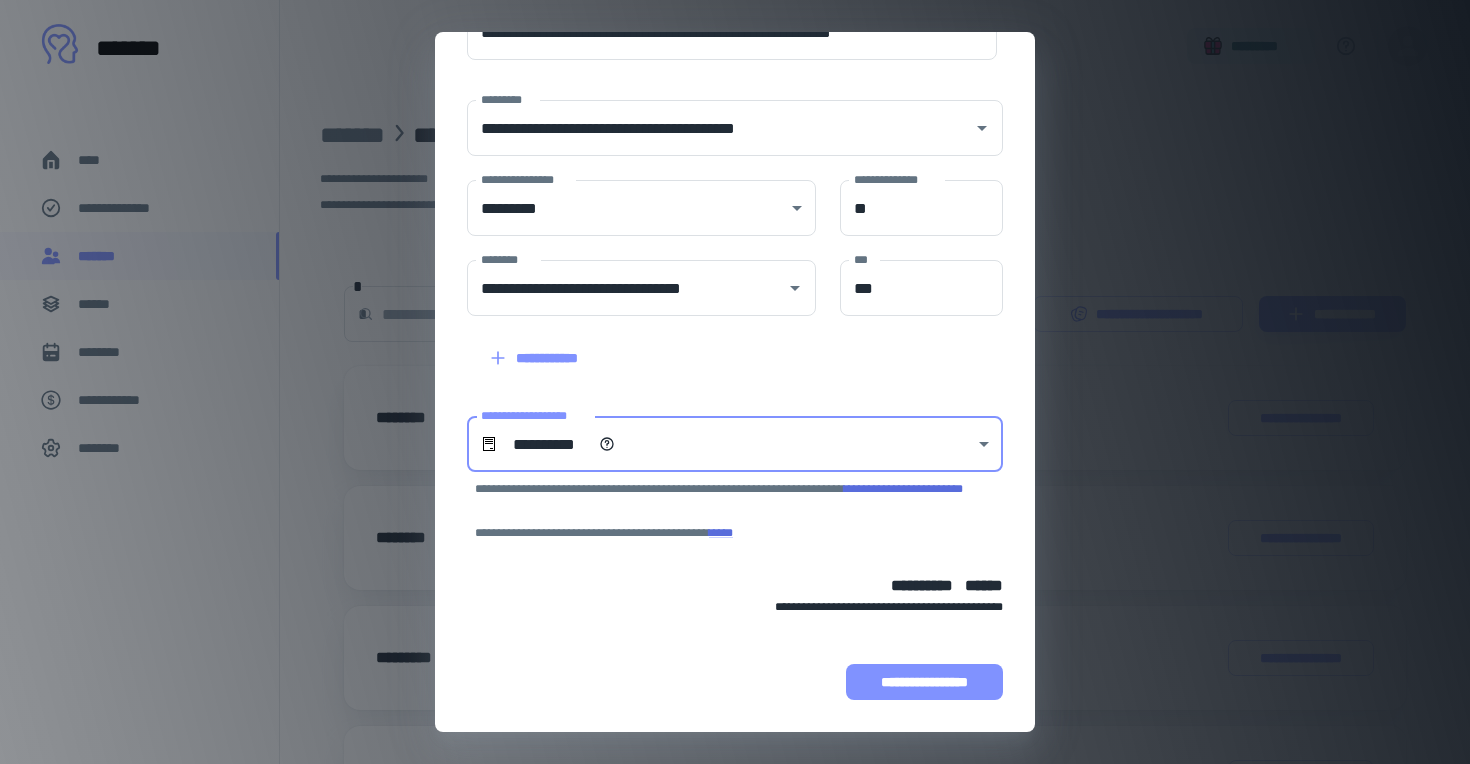 click on "**********" at bounding box center (924, 682) 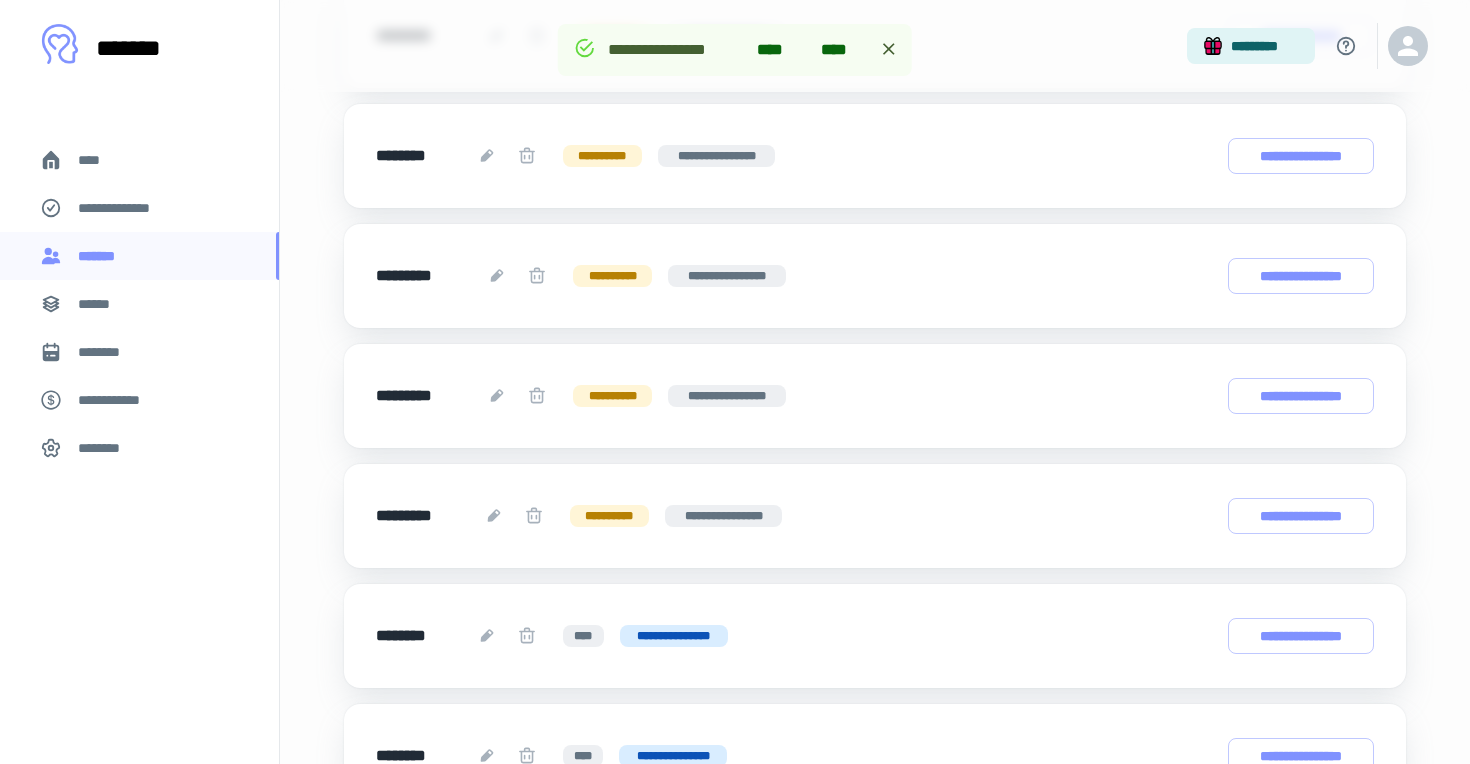 scroll, scrollTop: 389, scrollLeft: 0, axis: vertical 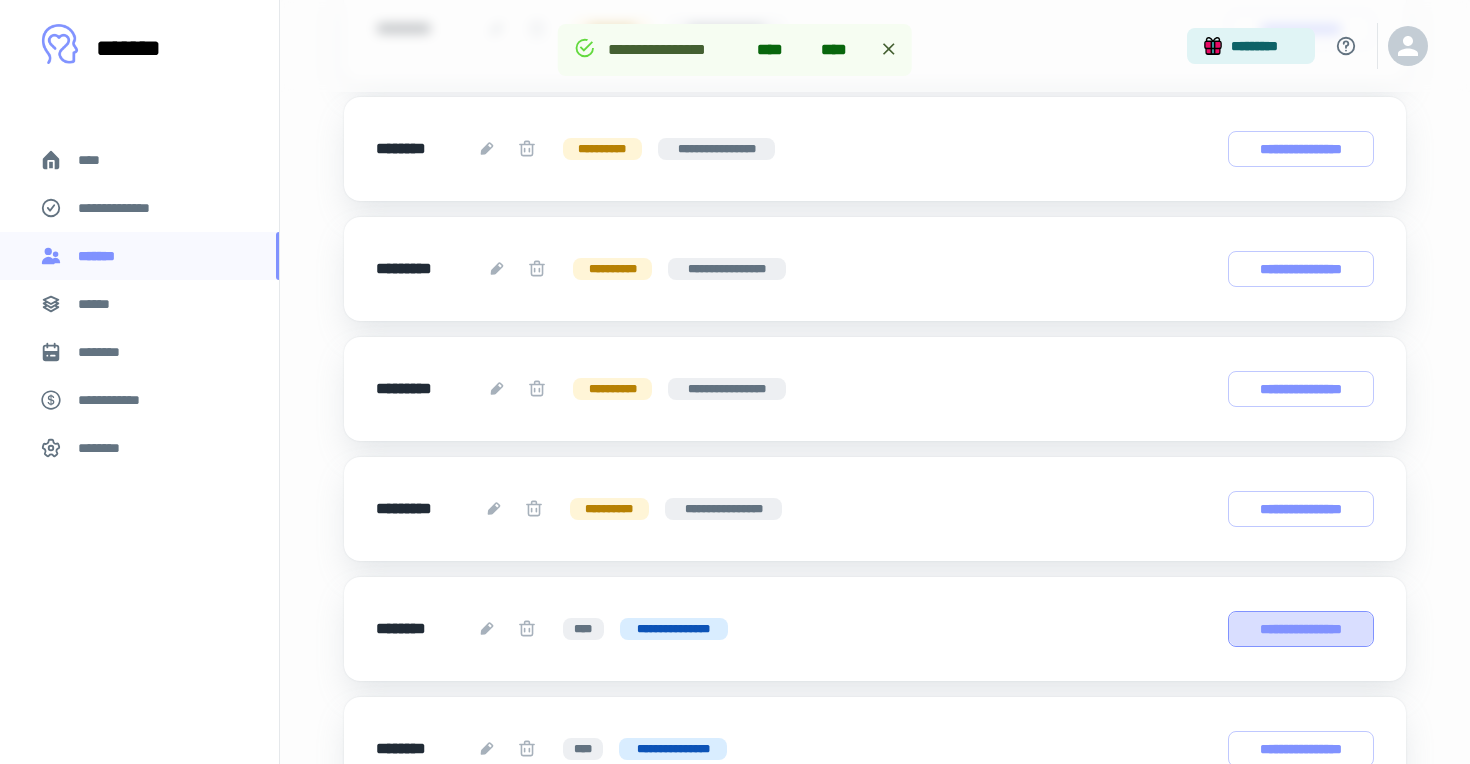 click on "**********" at bounding box center [1301, 629] 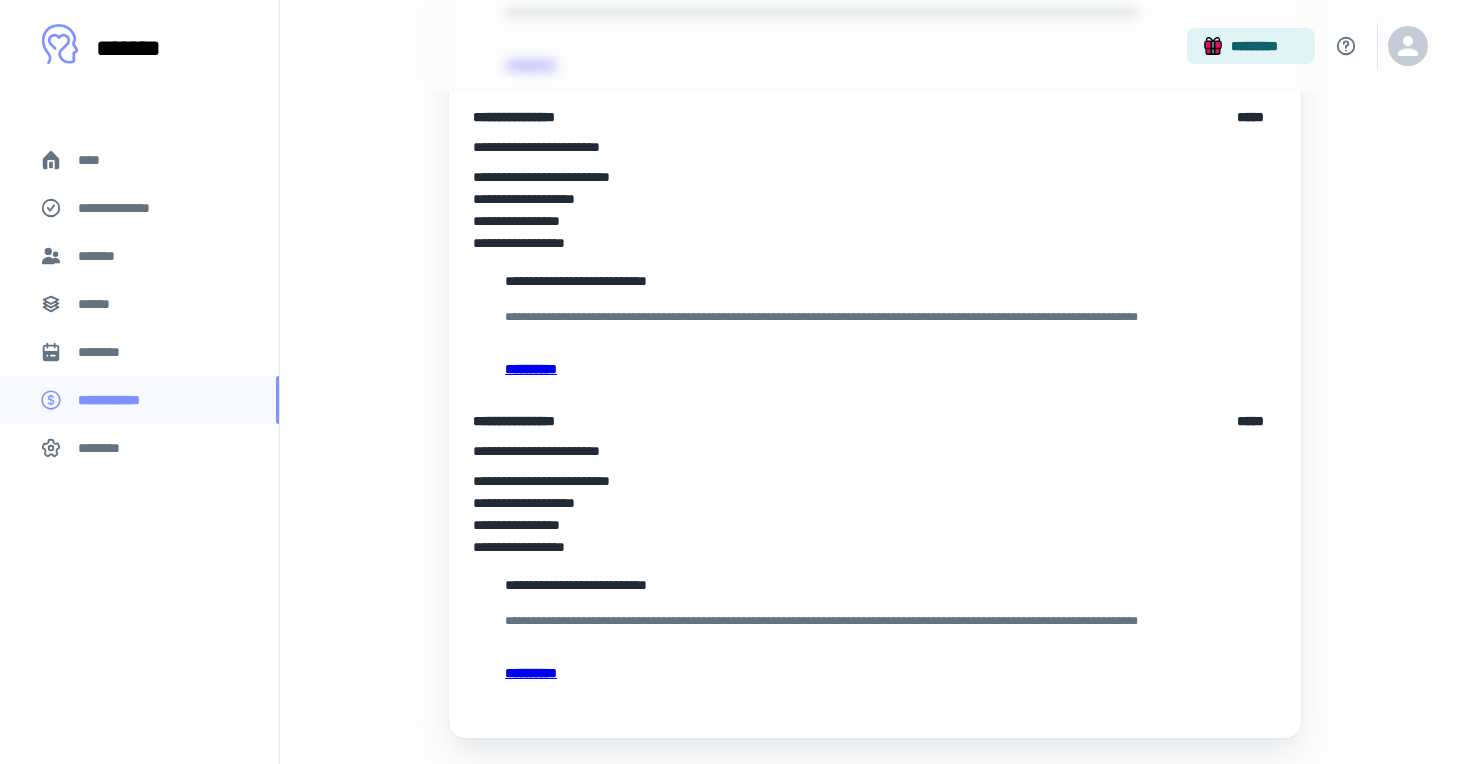 scroll, scrollTop: 1088, scrollLeft: 0, axis: vertical 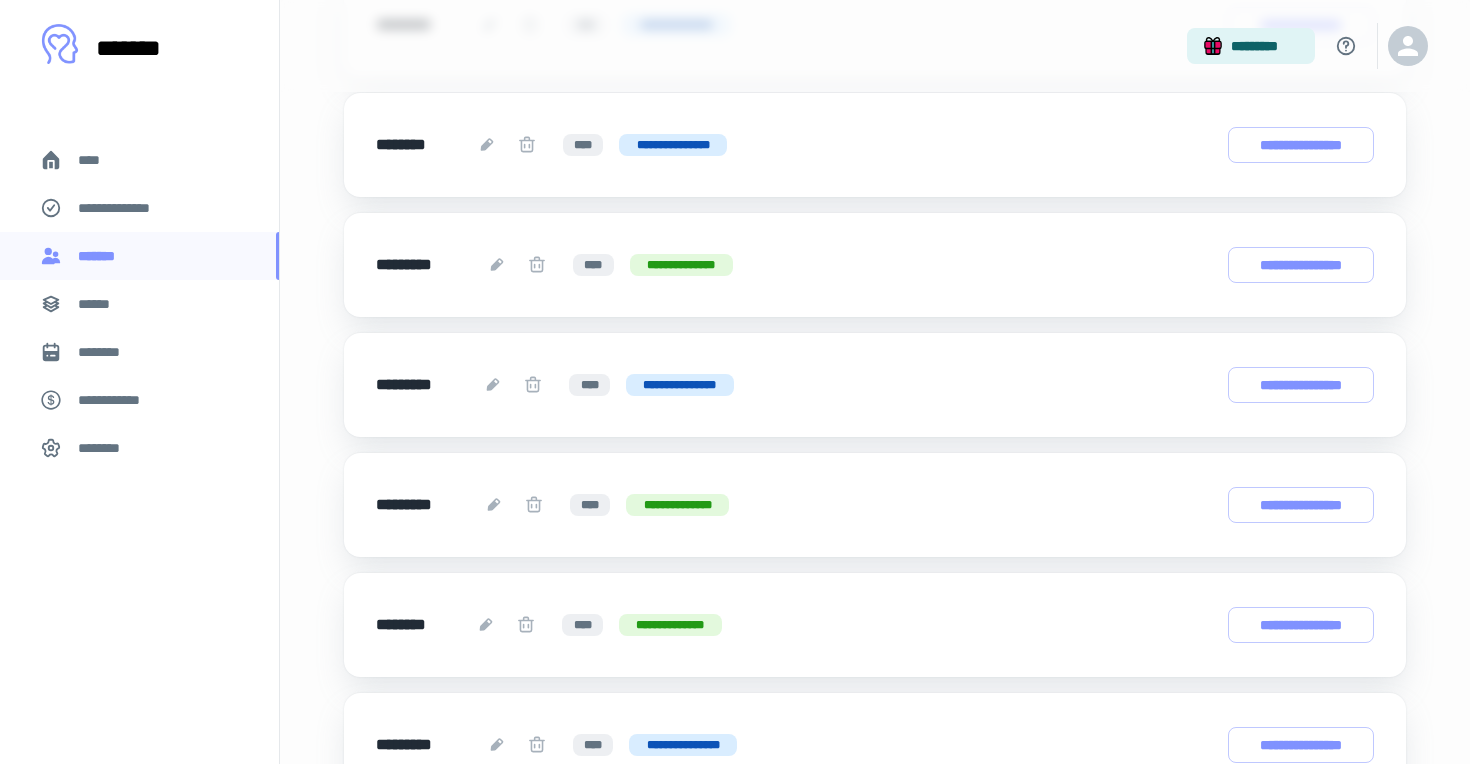 click on "**********" at bounding box center [681, 265] 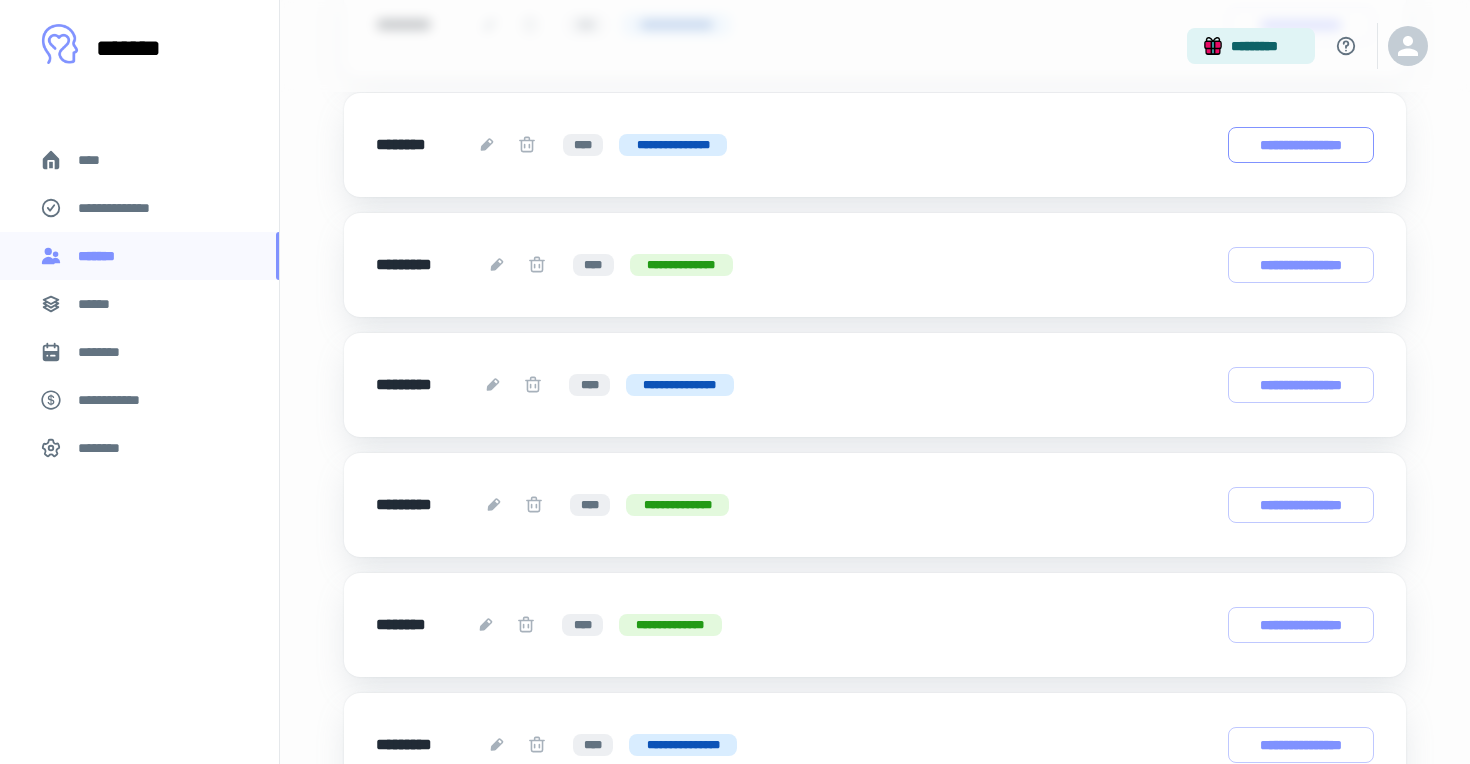 click on "**********" at bounding box center [1301, 145] 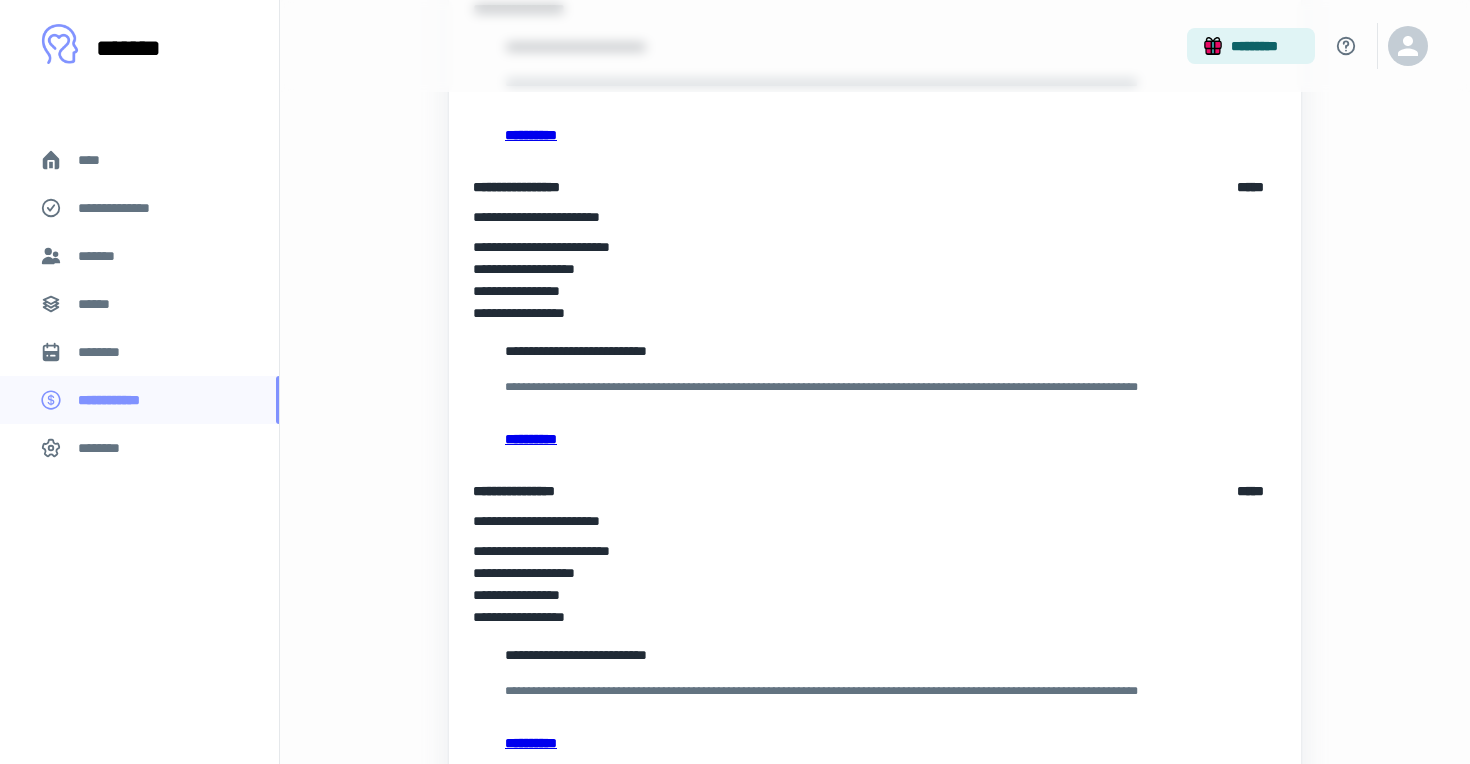 scroll, scrollTop: 148, scrollLeft: 0, axis: vertical 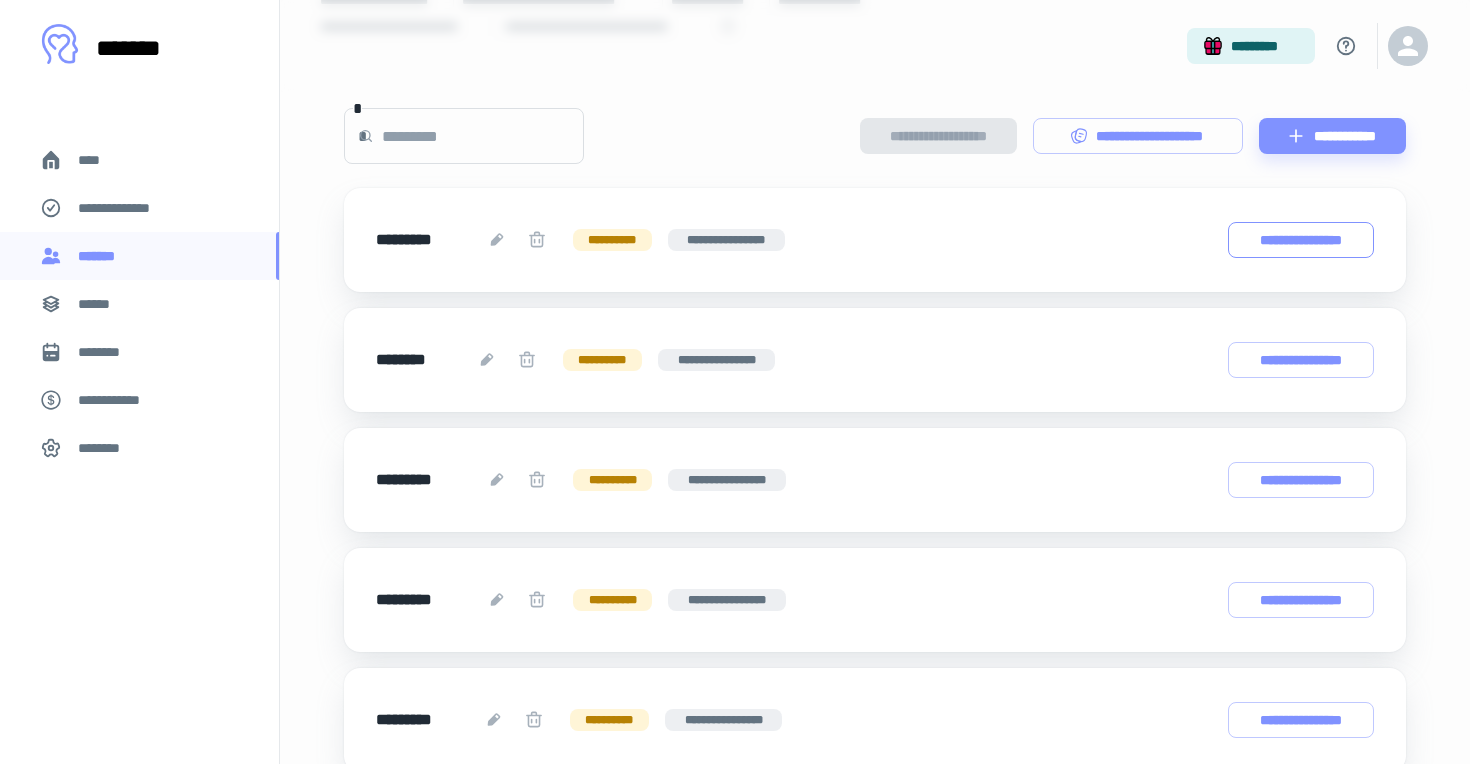 click on "**********" at bounding box center [1301, 240] 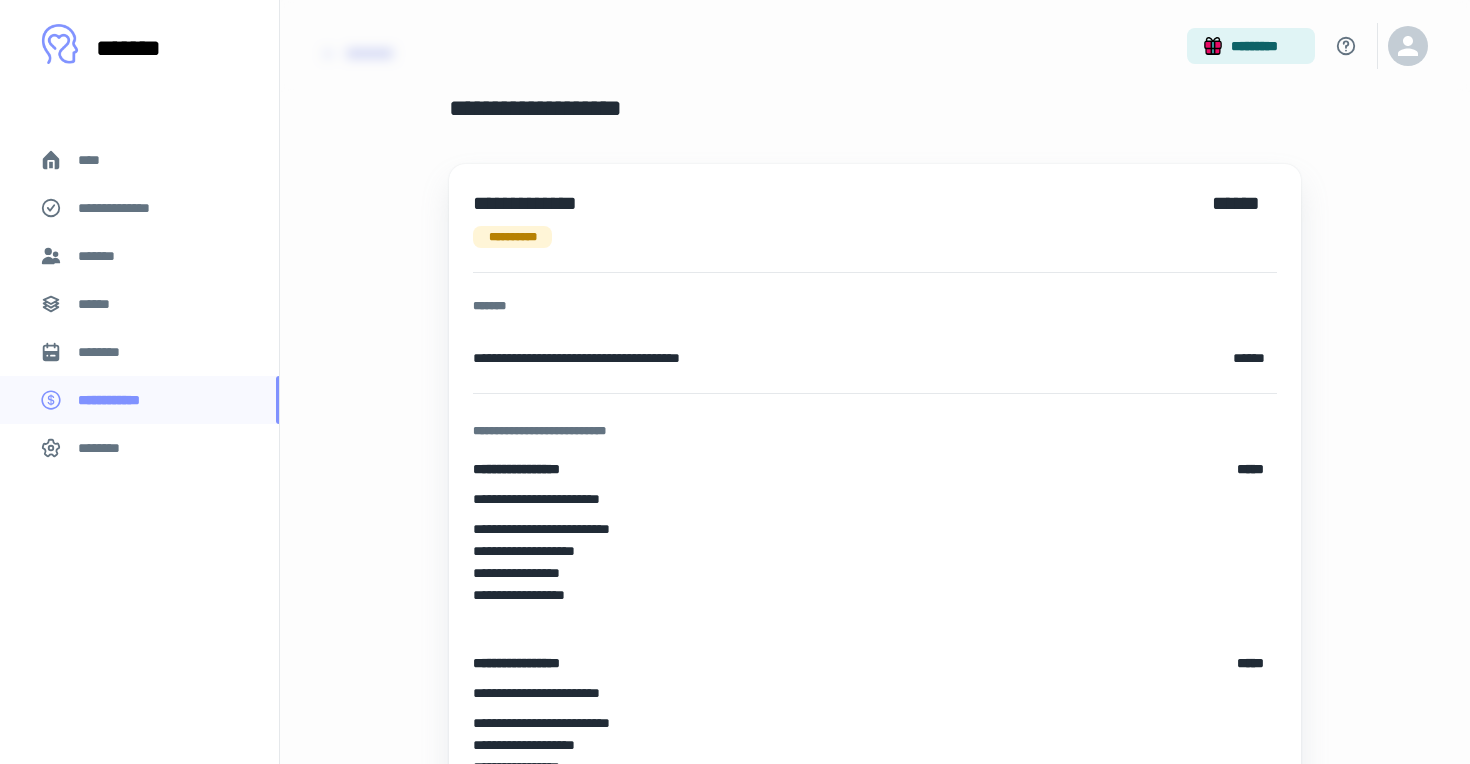 scroll, scrollTop: 0, scrollLeft: 0, axis: both 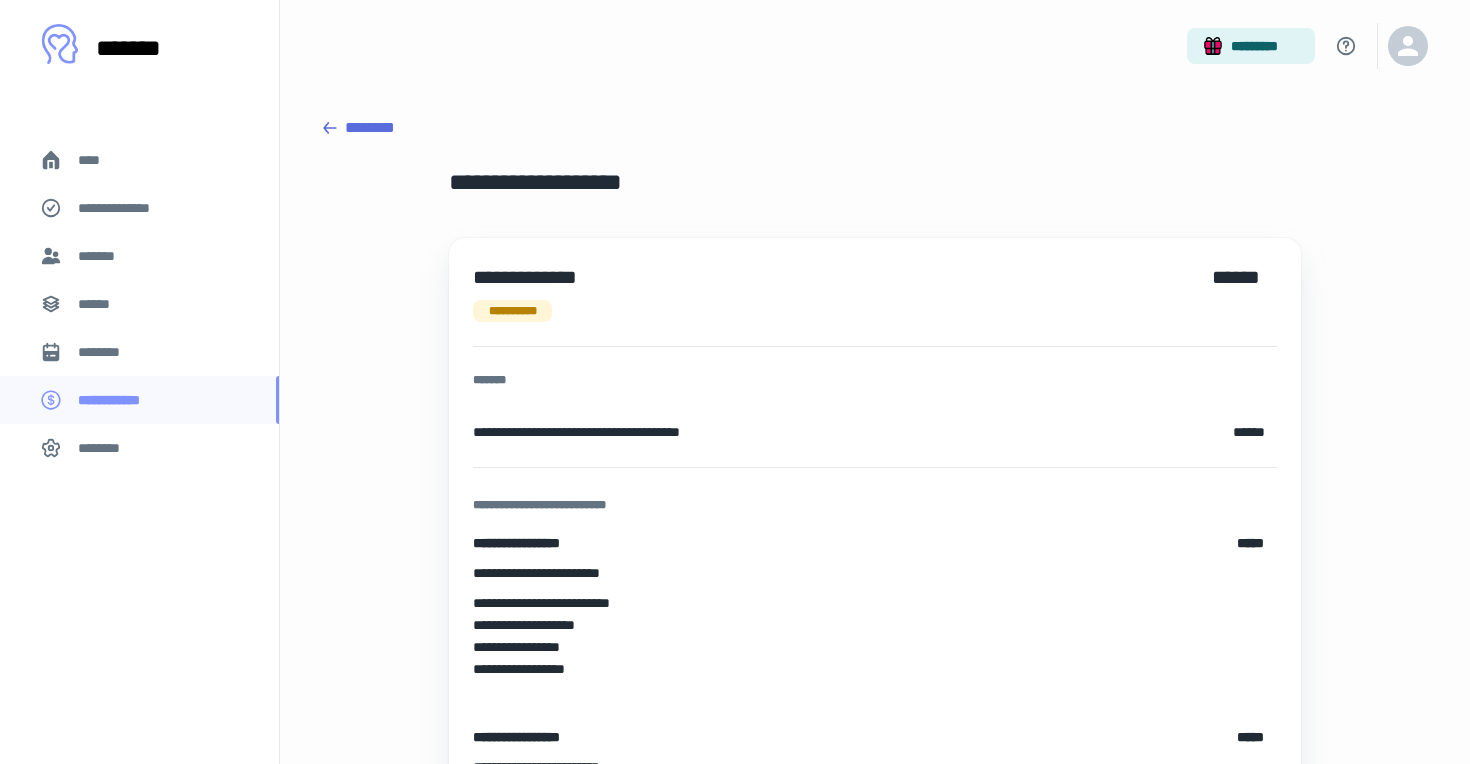 click on "********" at bounding box center (875, 128) 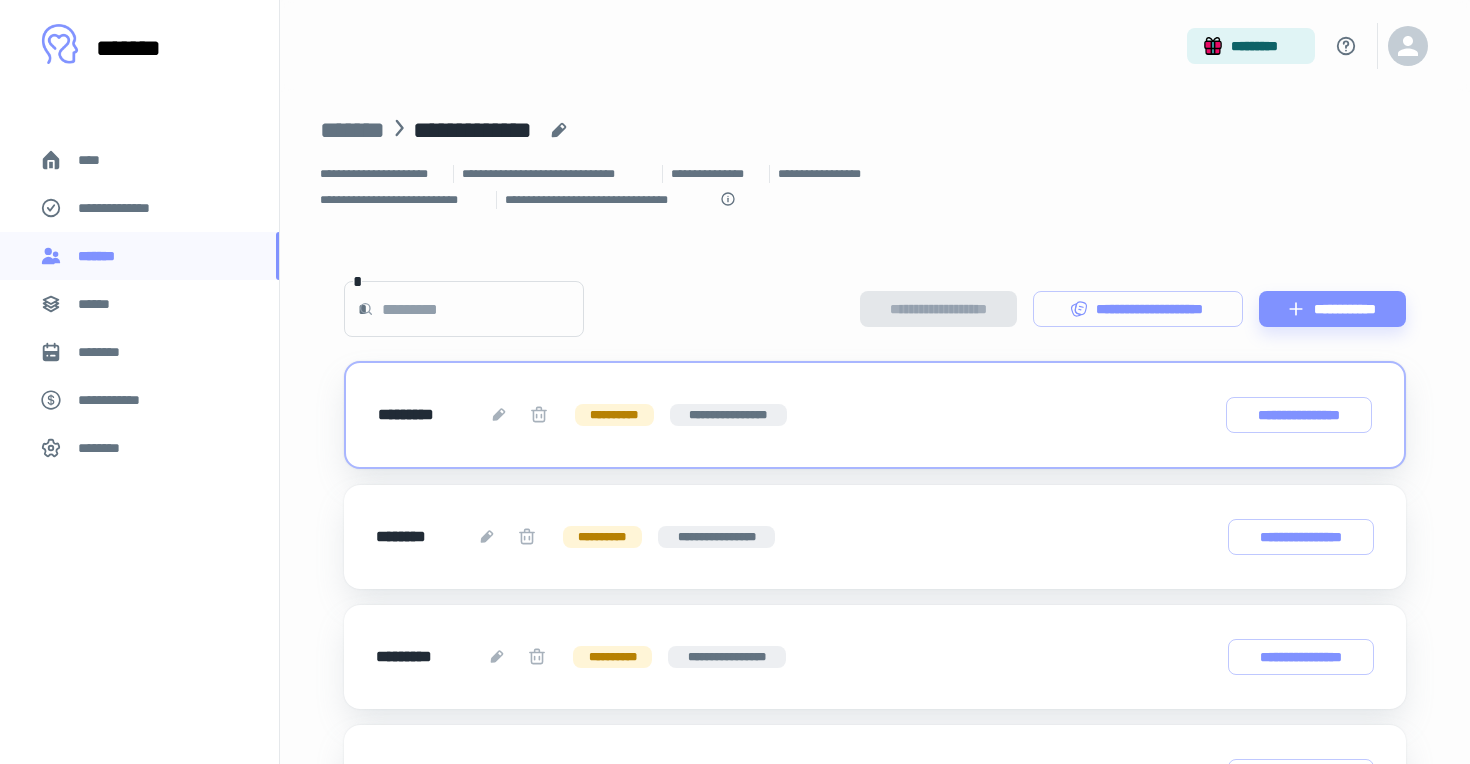 scroll, scrollTop: 0, scrollLeft: 0, axis: both 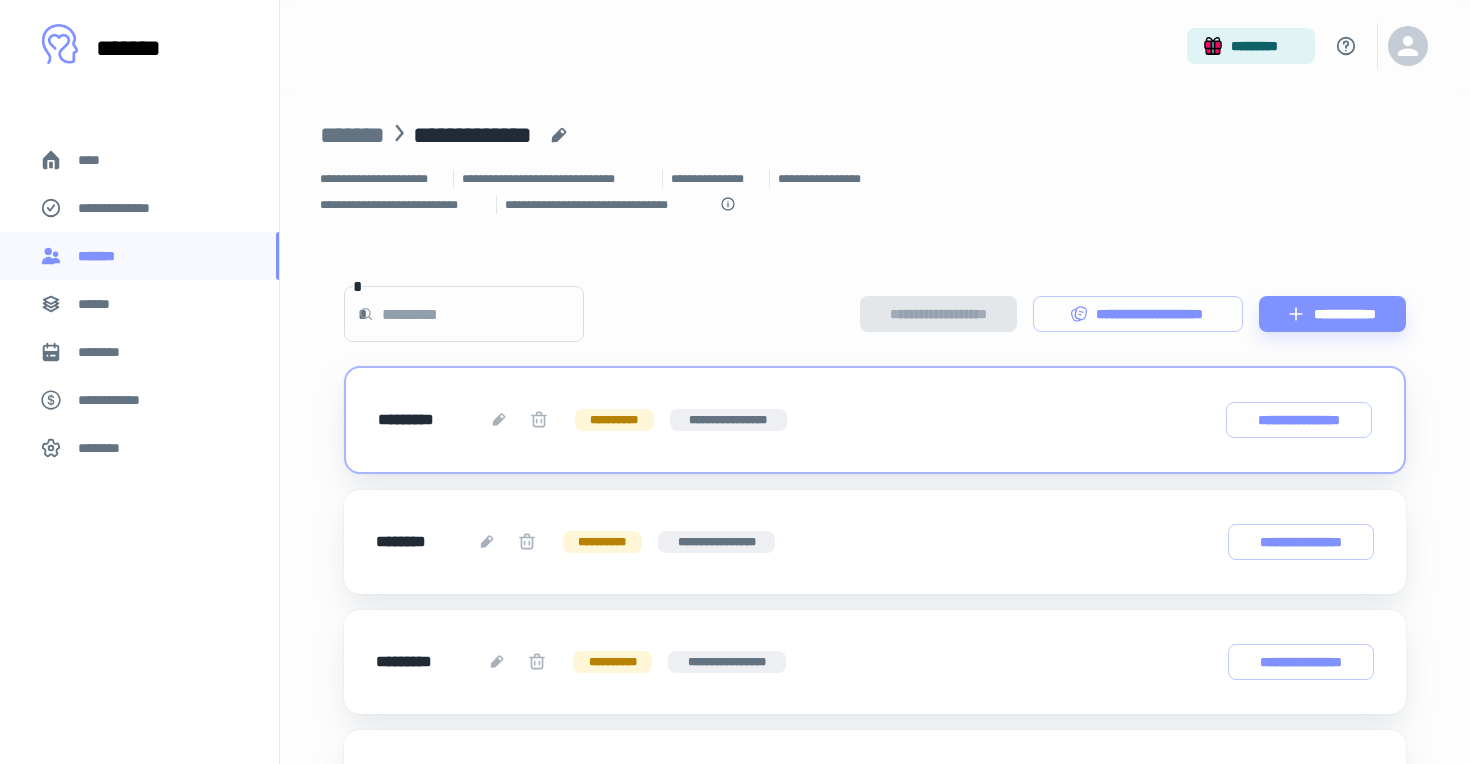 click 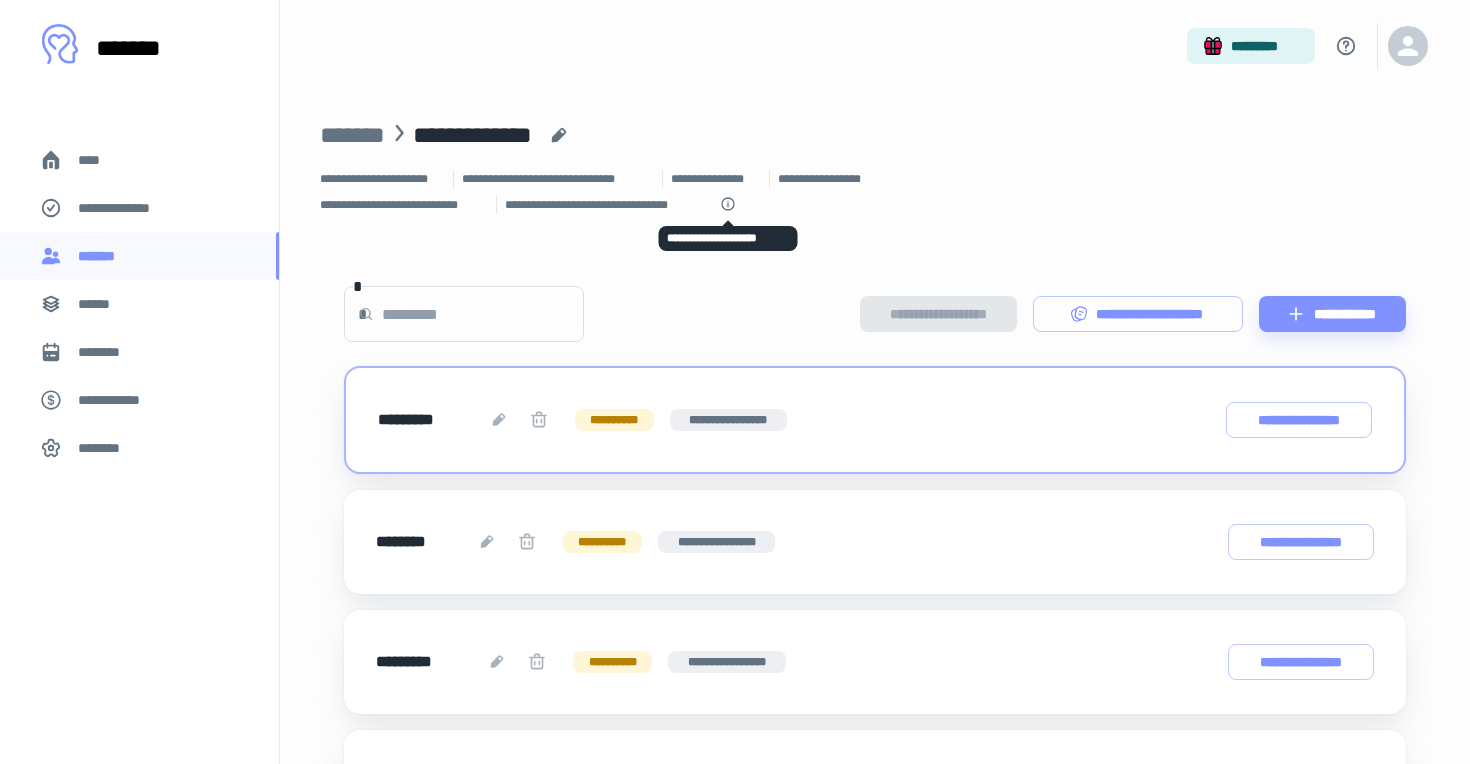 click 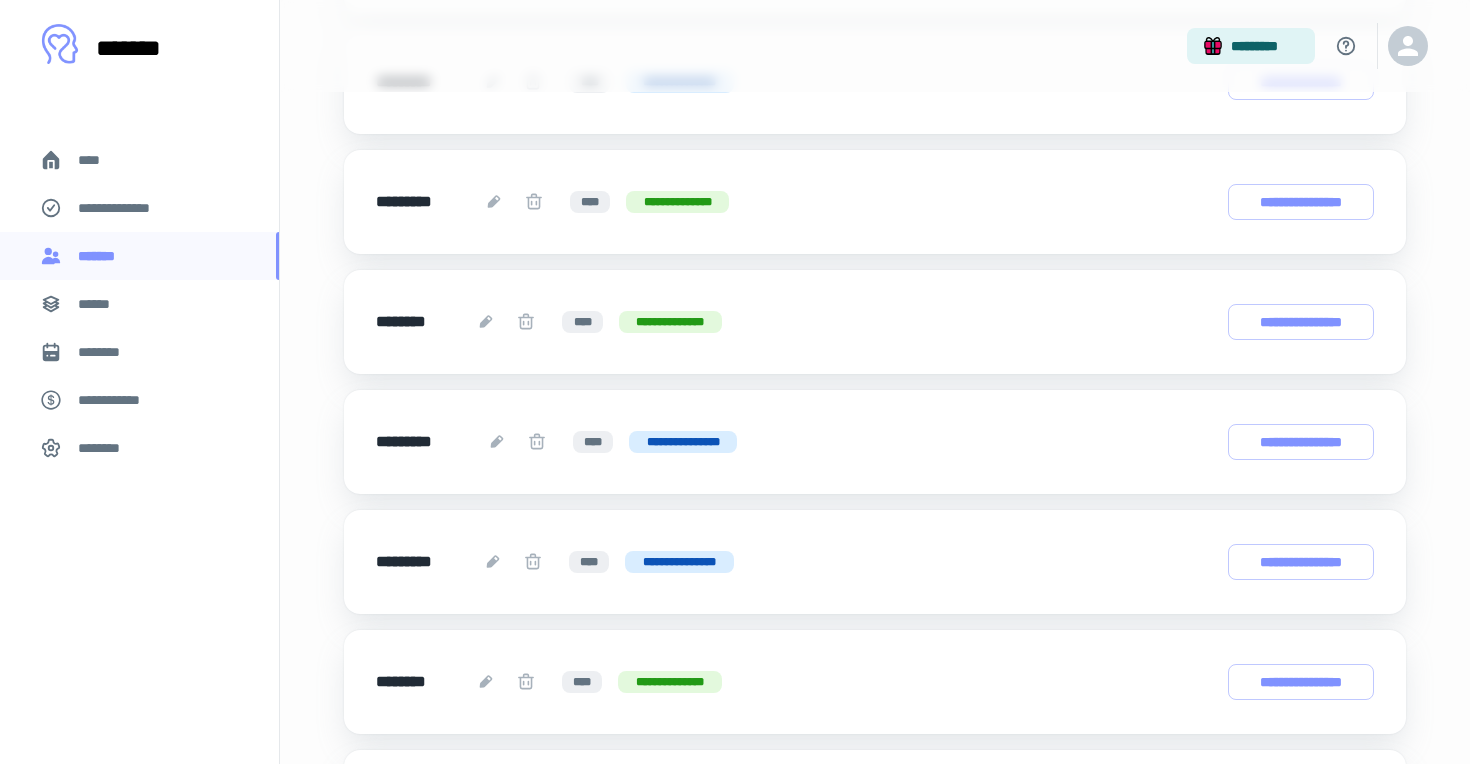 scroll, scrollTop: 2010, scrollLeft: 0, axis: vertical 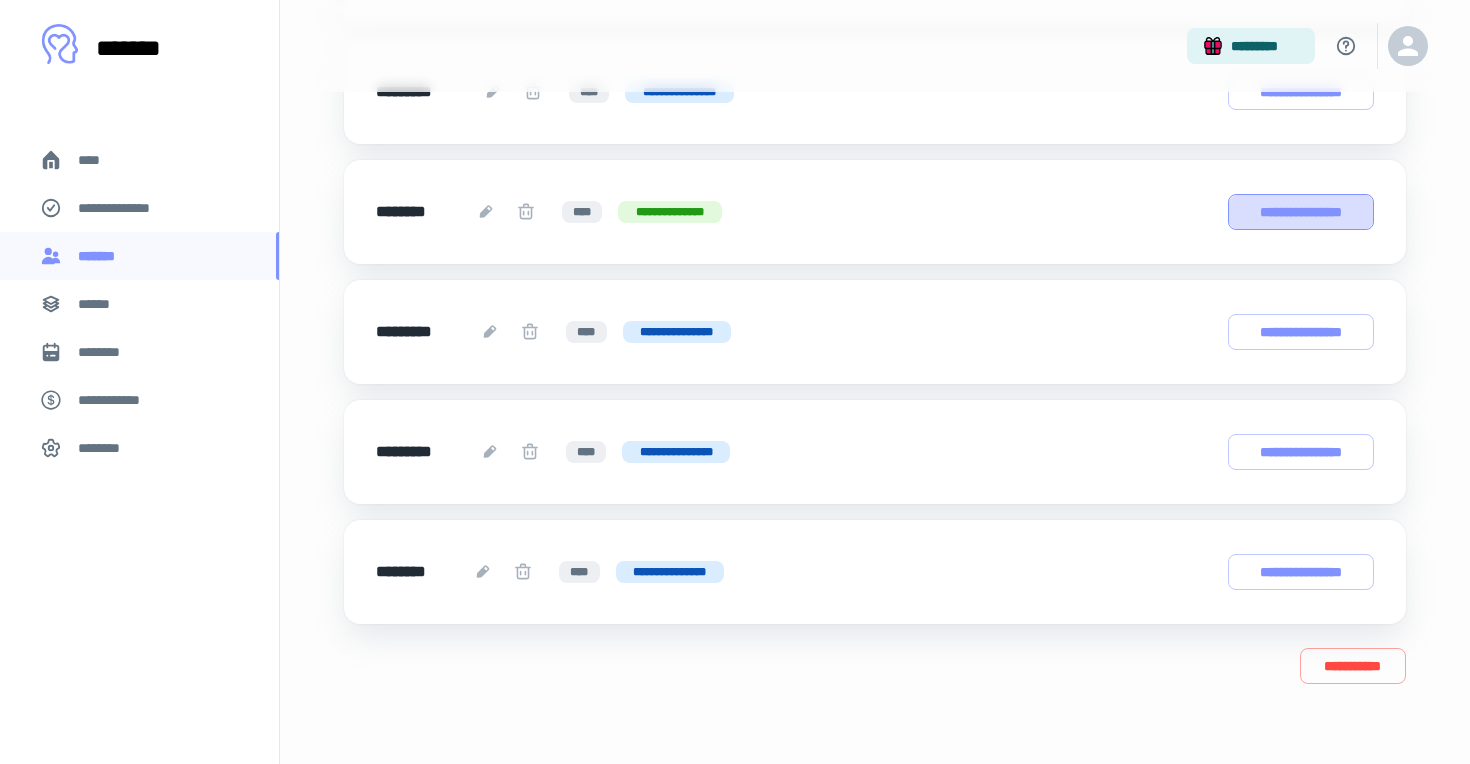 click on "**********" at bounding box center (1301, 212) 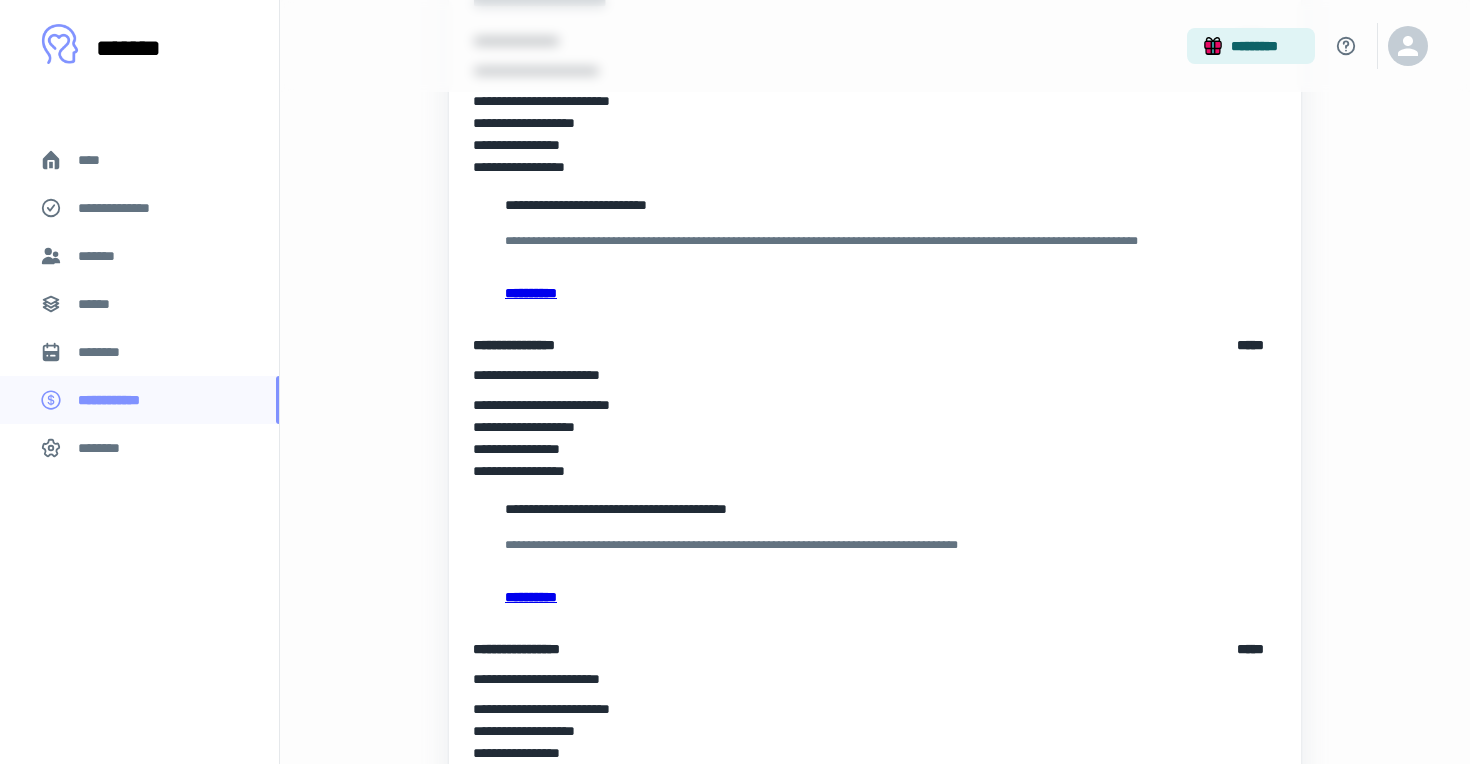 scroll, scrollTop: 504, scrollLeft: 0, axis: vertical 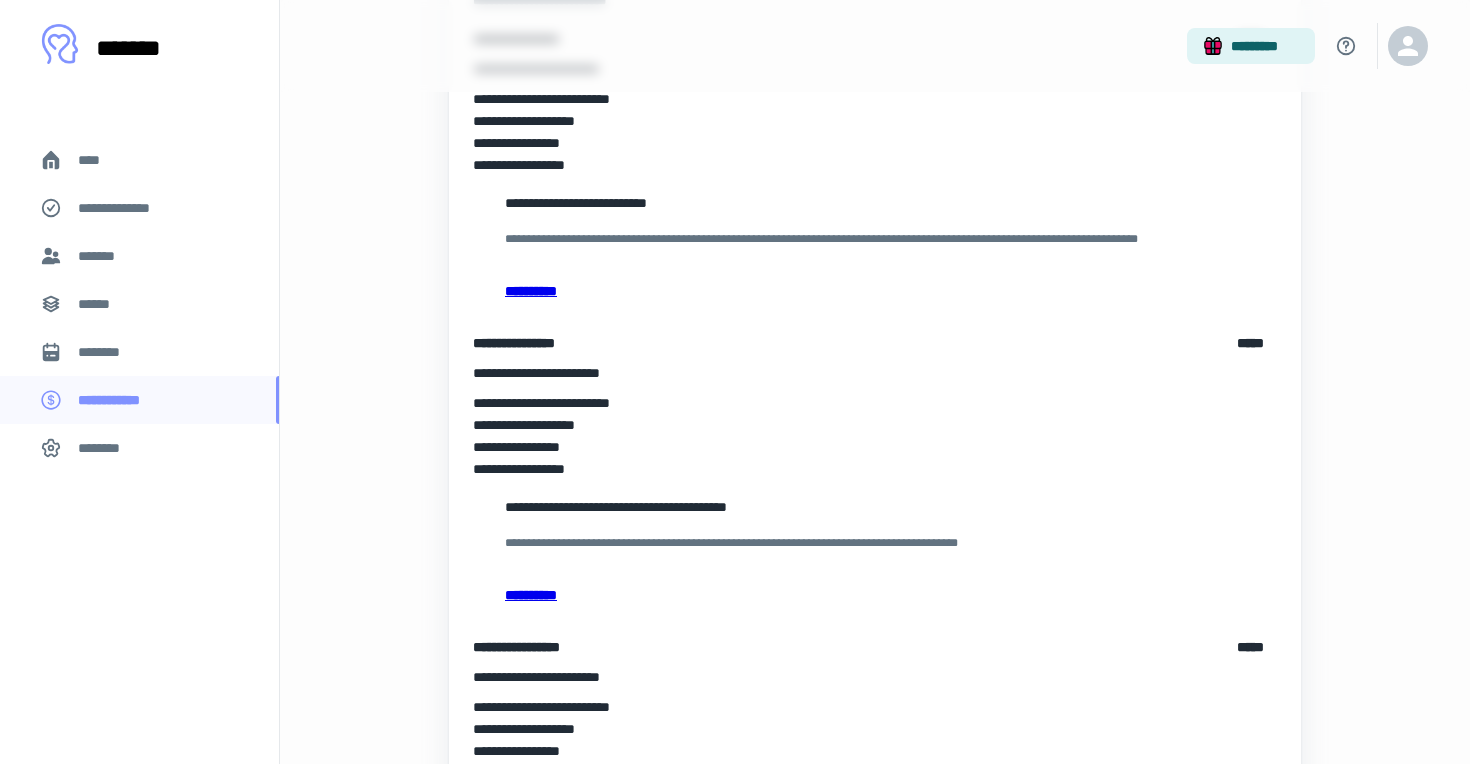 click on "**********" at bounding box center (875, 595) 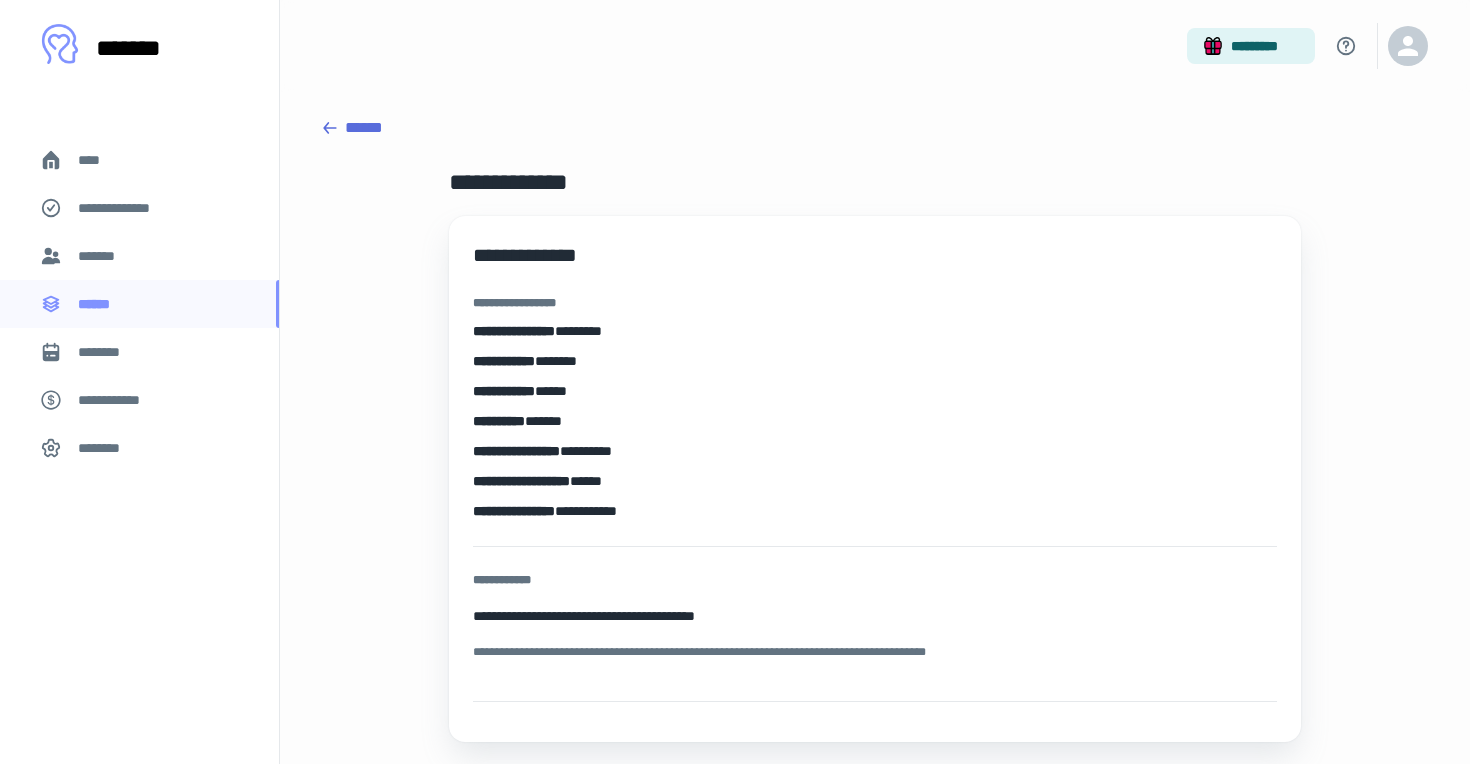 scroll, scrollTop: 58, scrollLeft: 0, axis: vertical 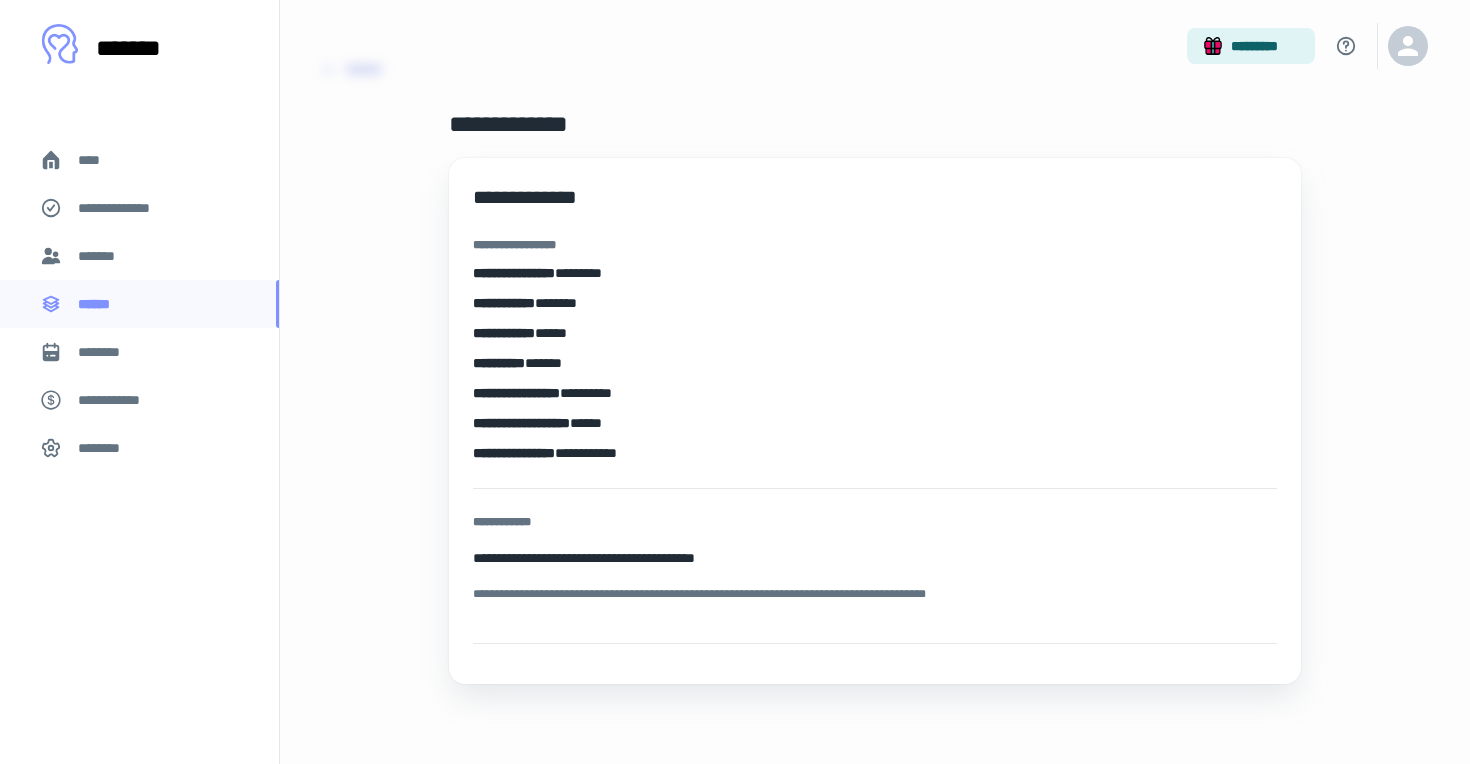 click on "*******" at bounding box center (149, 48) 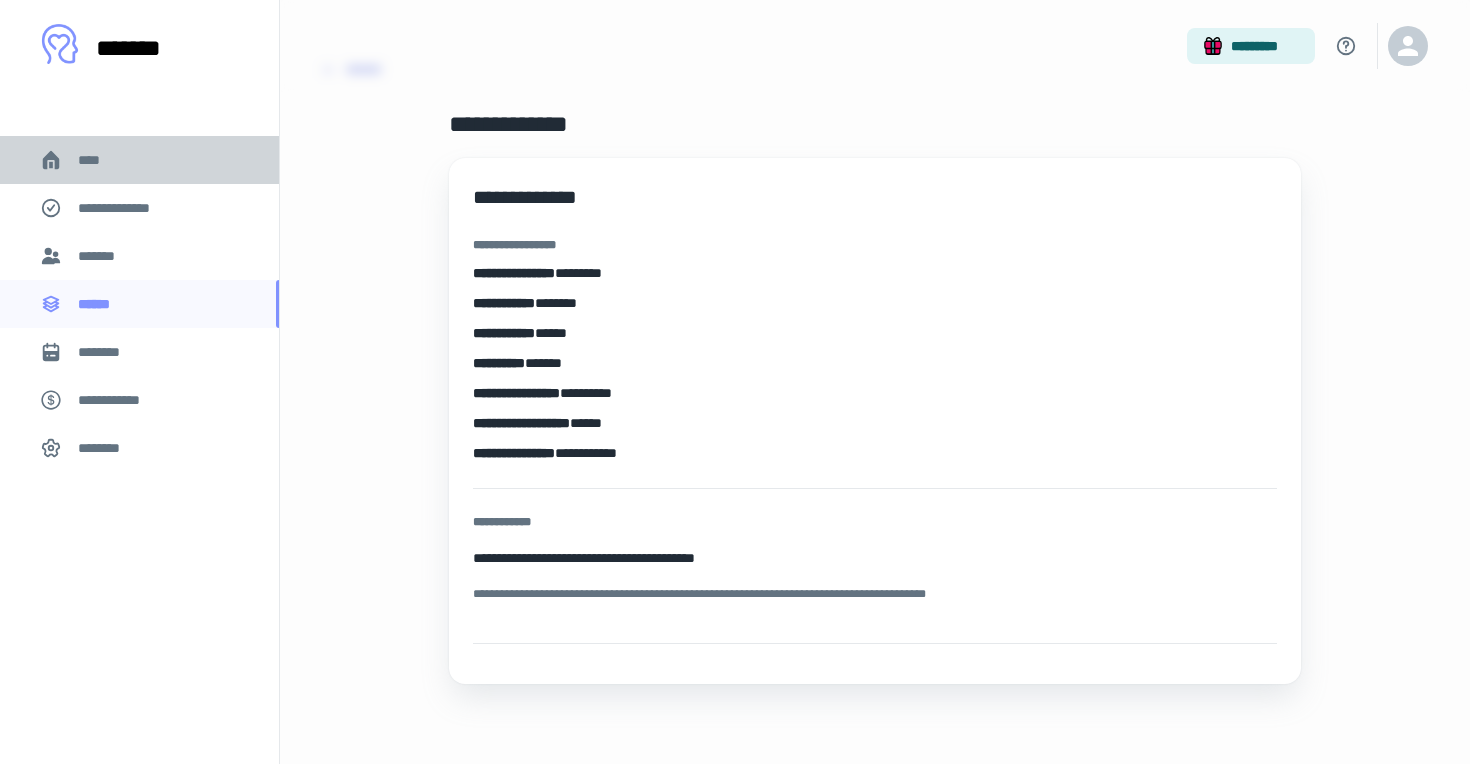 click on "****" at bounding box center (97, 160) 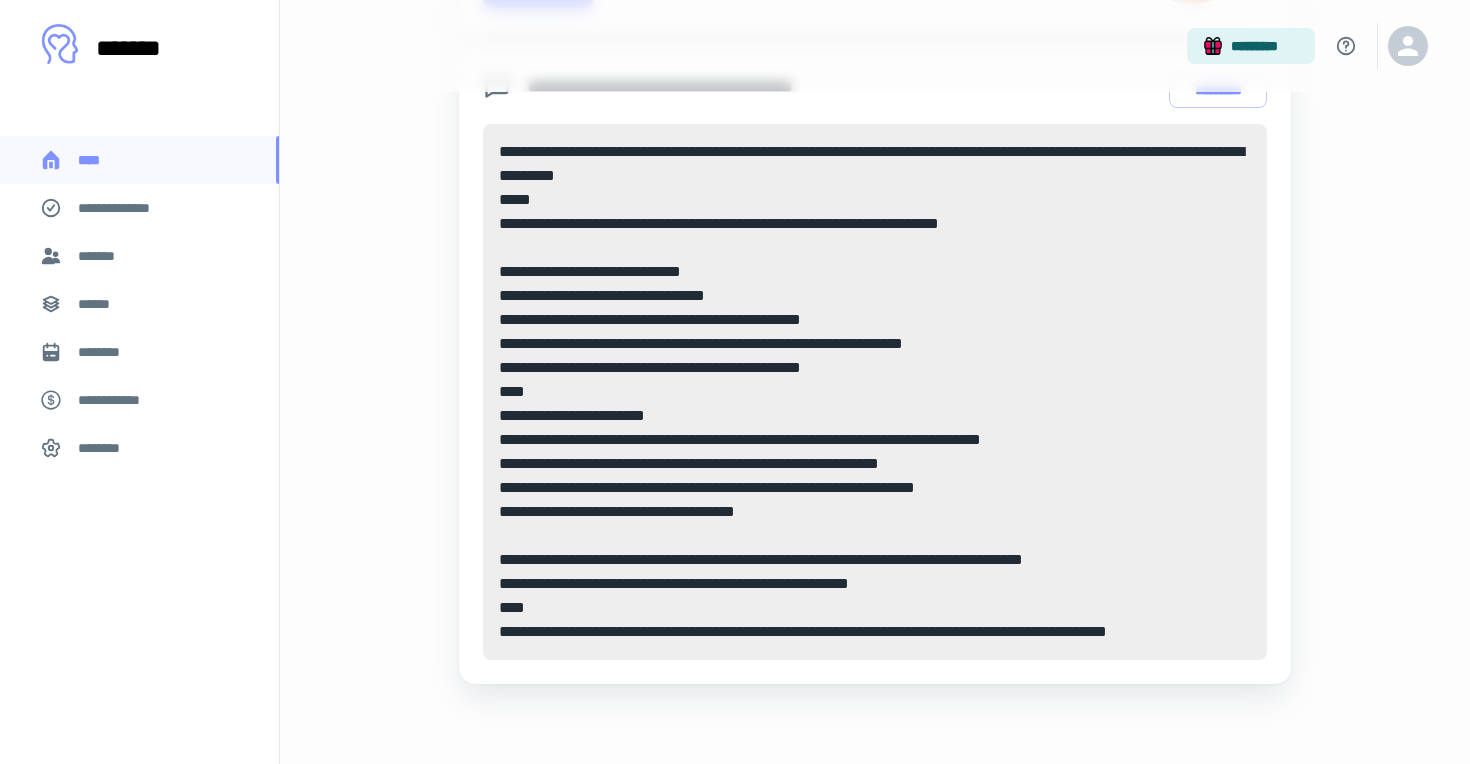 scroll, scrollTop: 0, scrollLeft: 0, axis: both 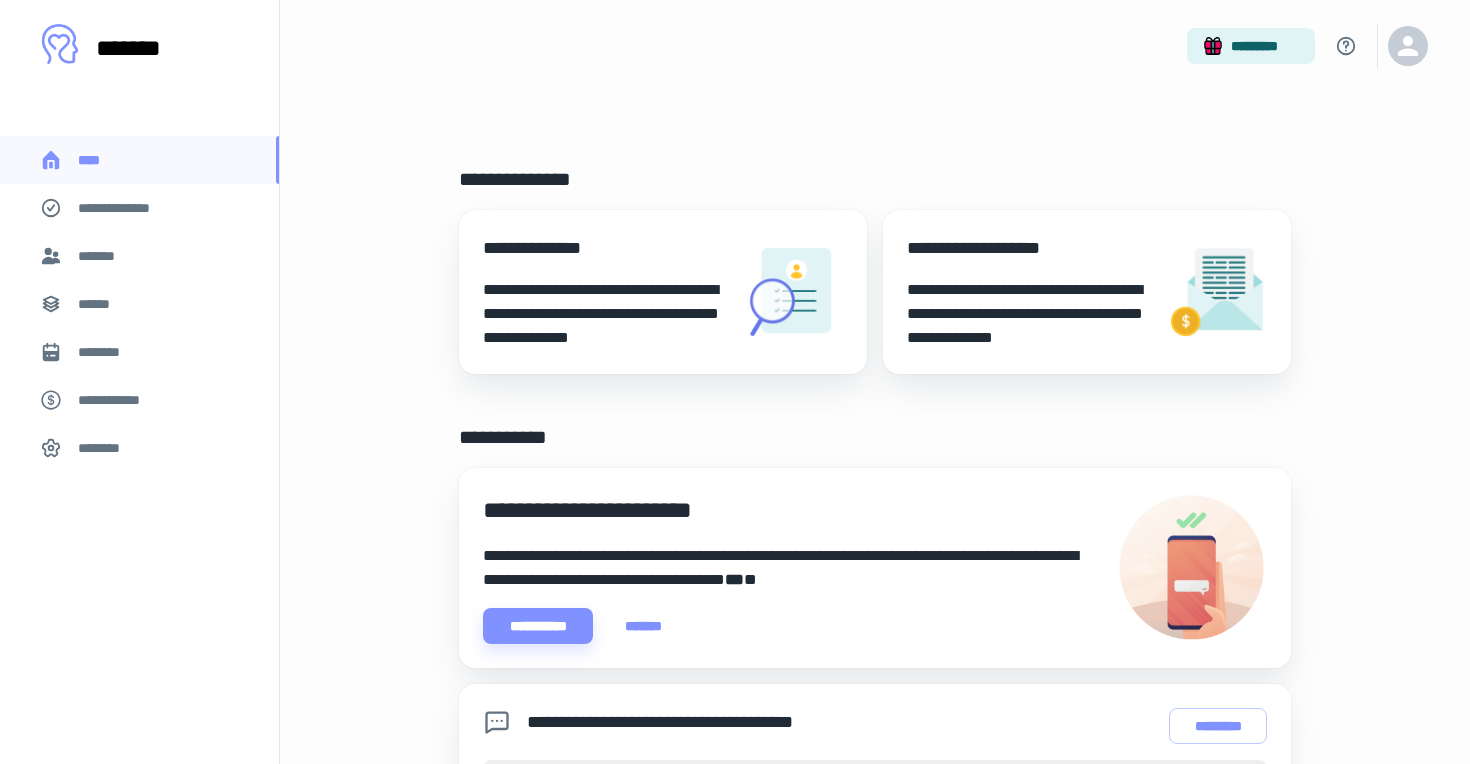 click on "*******" at bounding box center (139, 256) 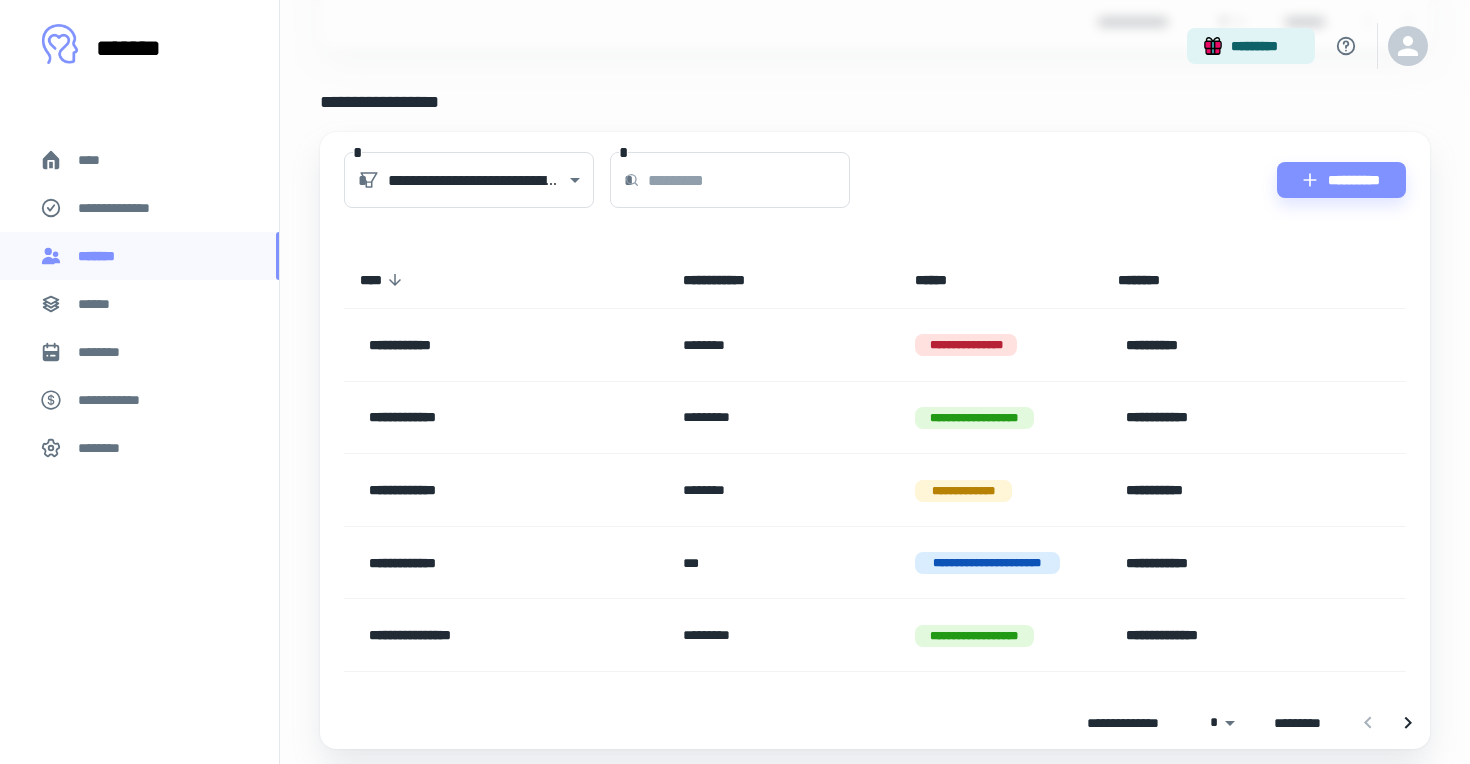 scroll, scrollTop: 468, scrollLeft: 0, axis: vertical 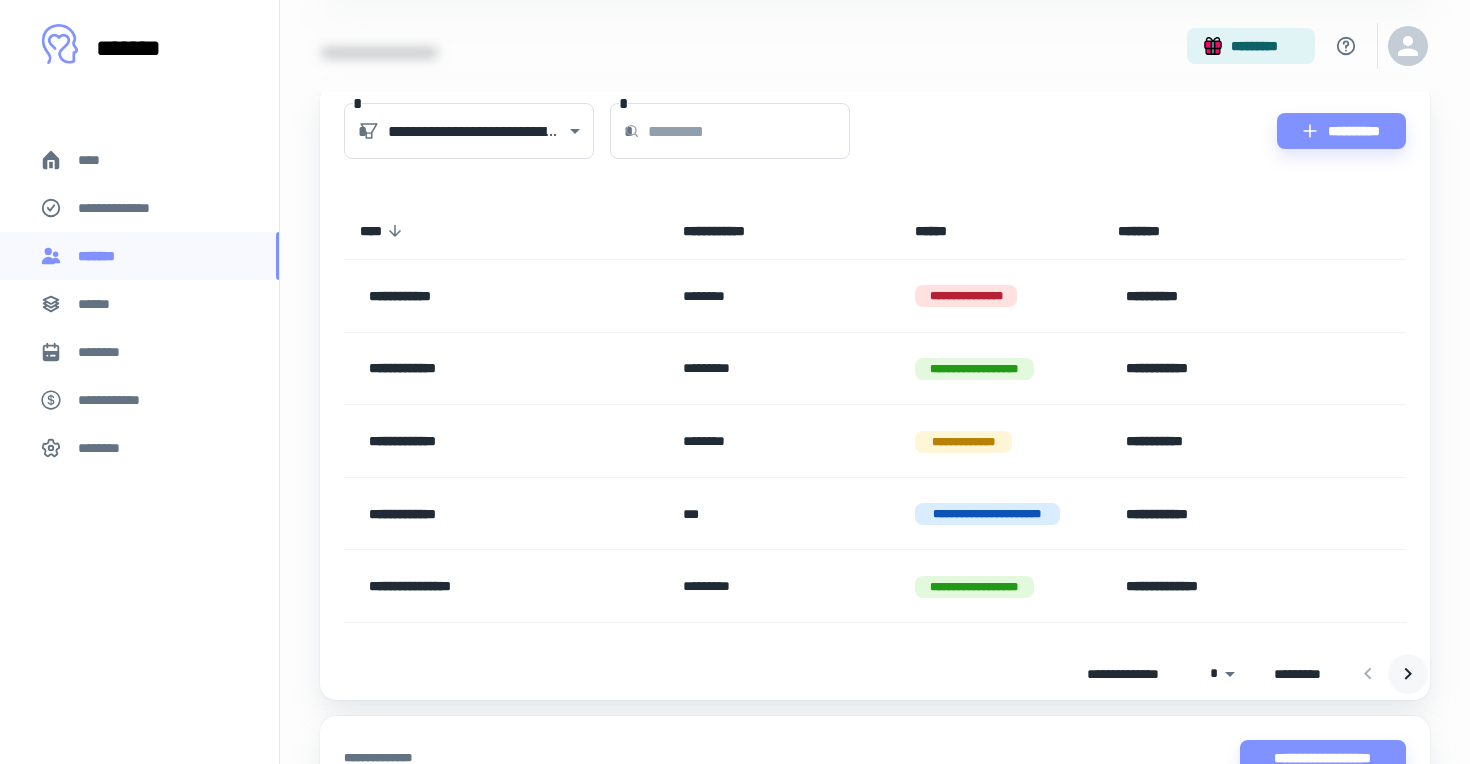 click 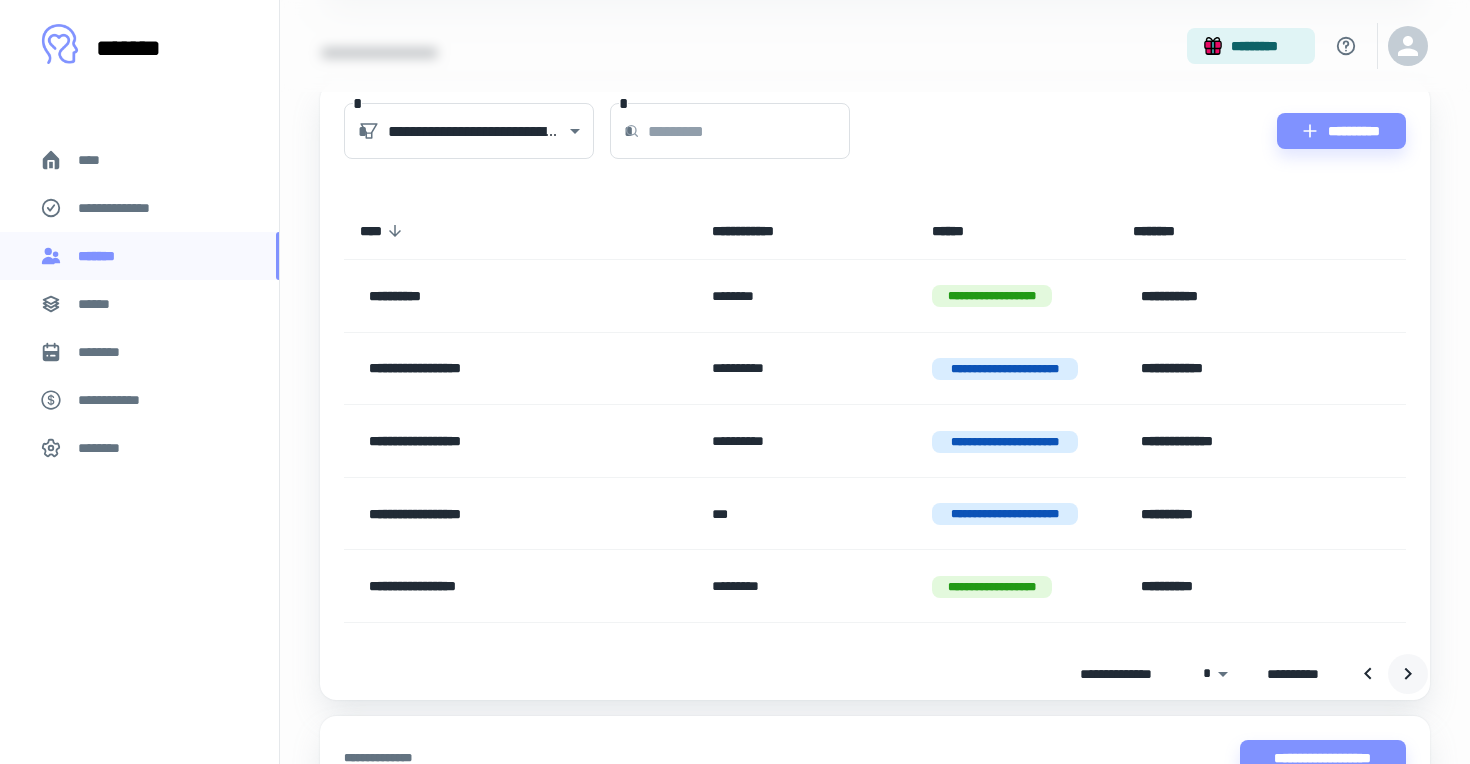 click 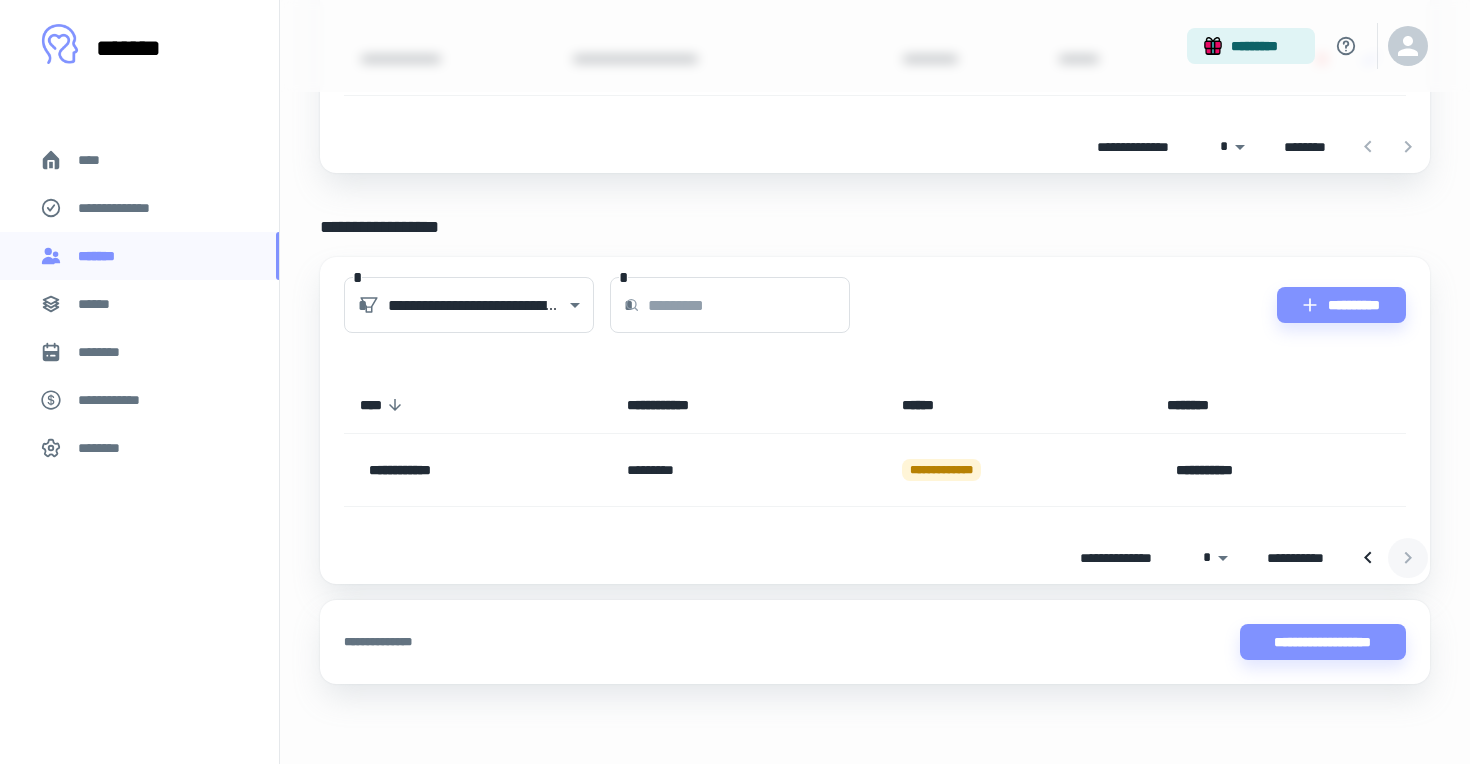 scroll, scrollTop: 294, scrollLeft: 0, axis: vertical 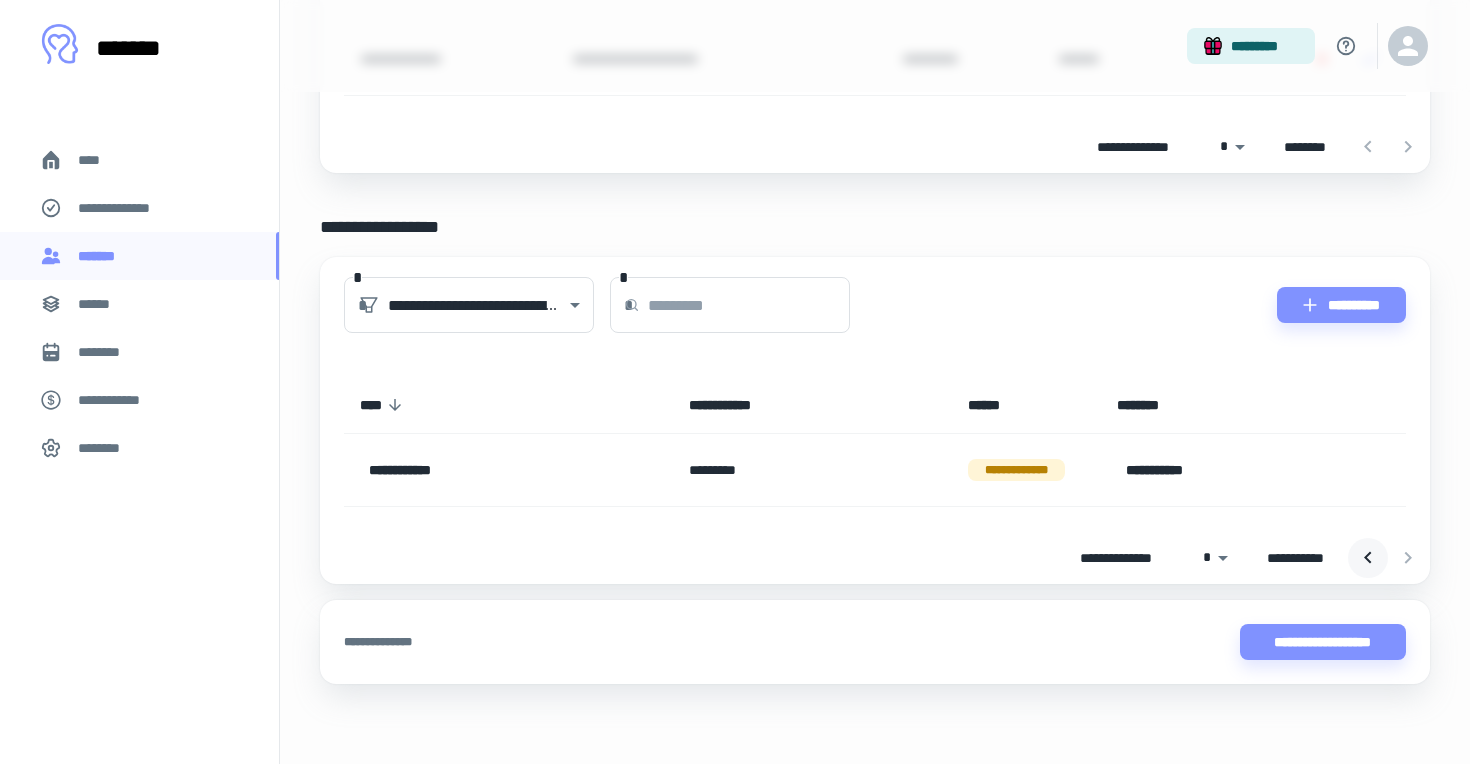 click 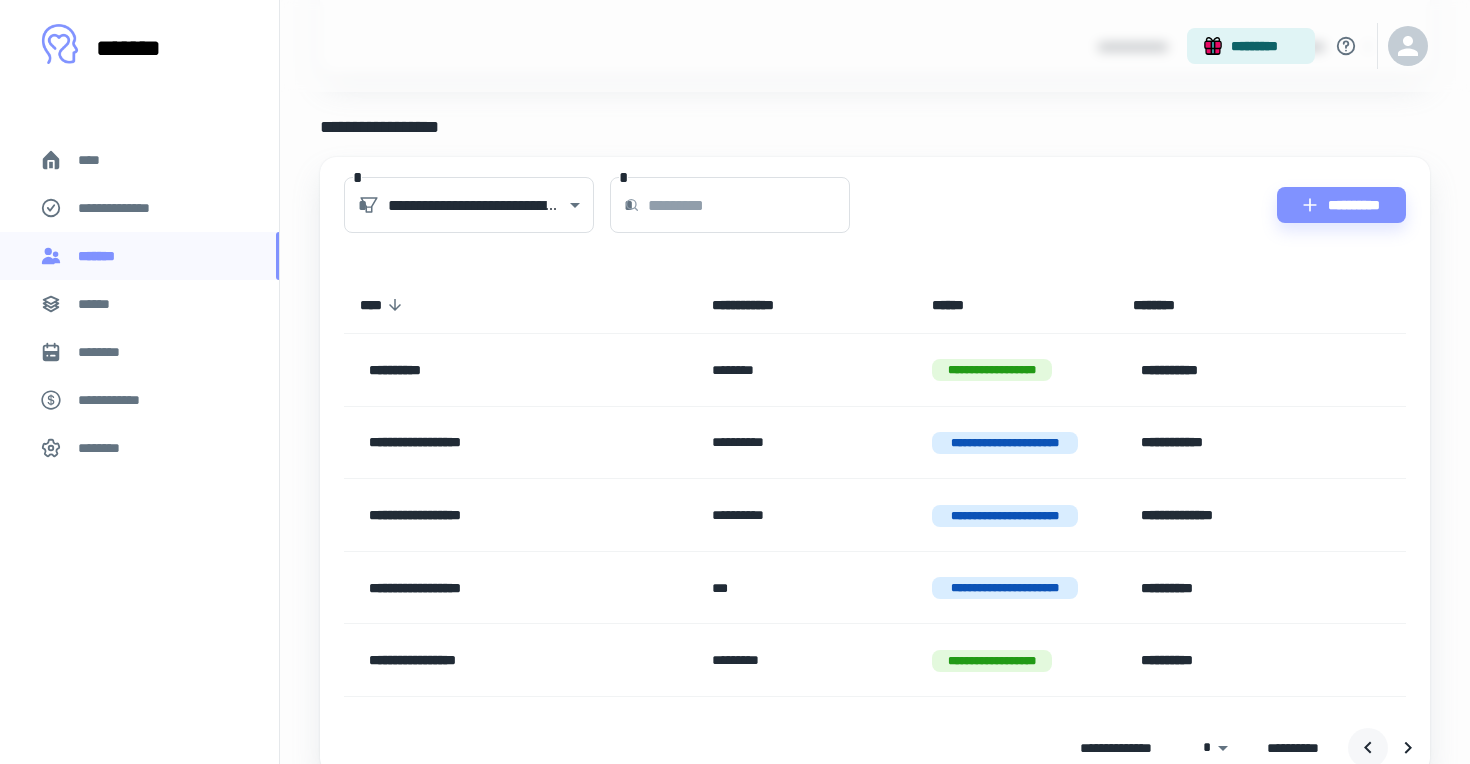 scroll, scrollTop: 584, scrollLeft: 0, axis: vertical 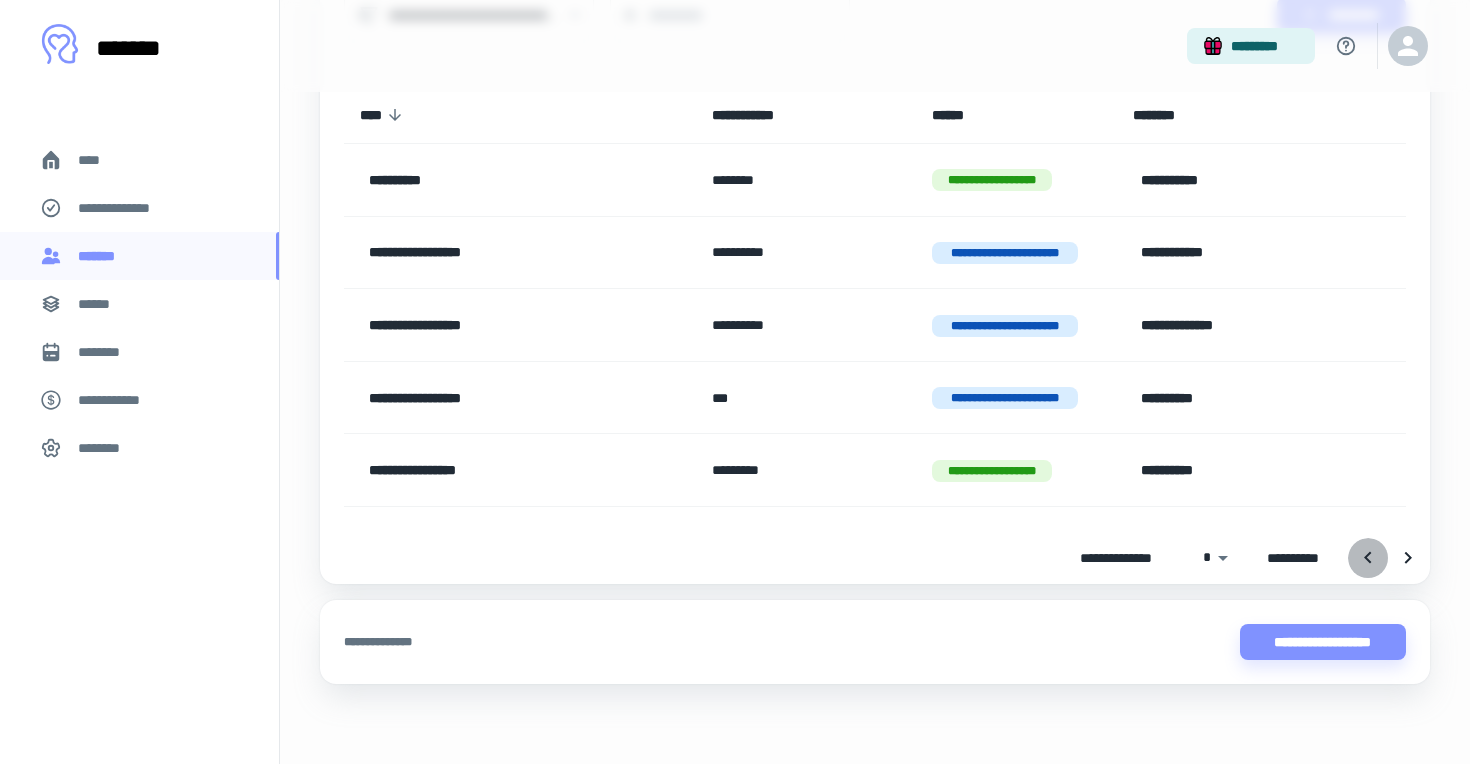 click 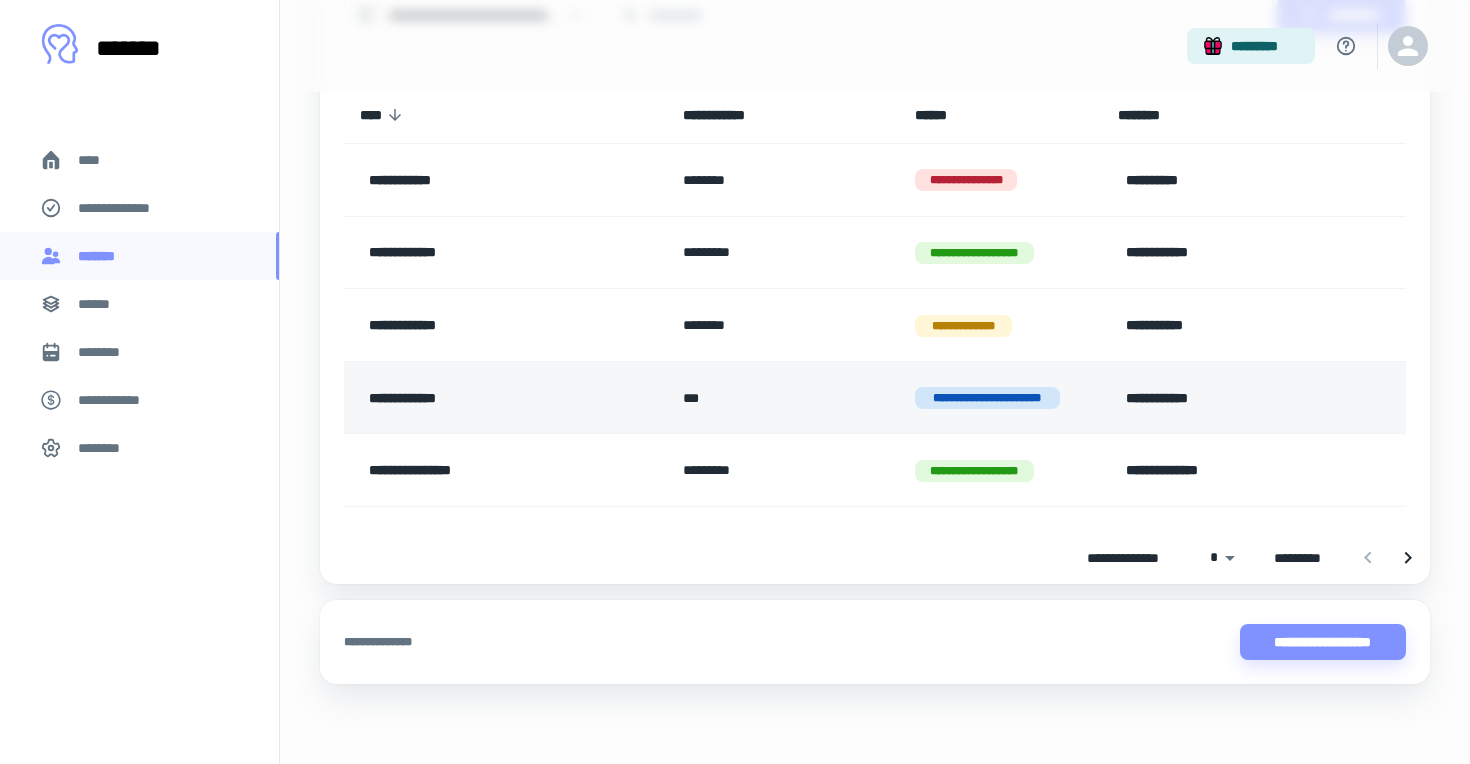click on "**********" at bounding box center [1000, 397] 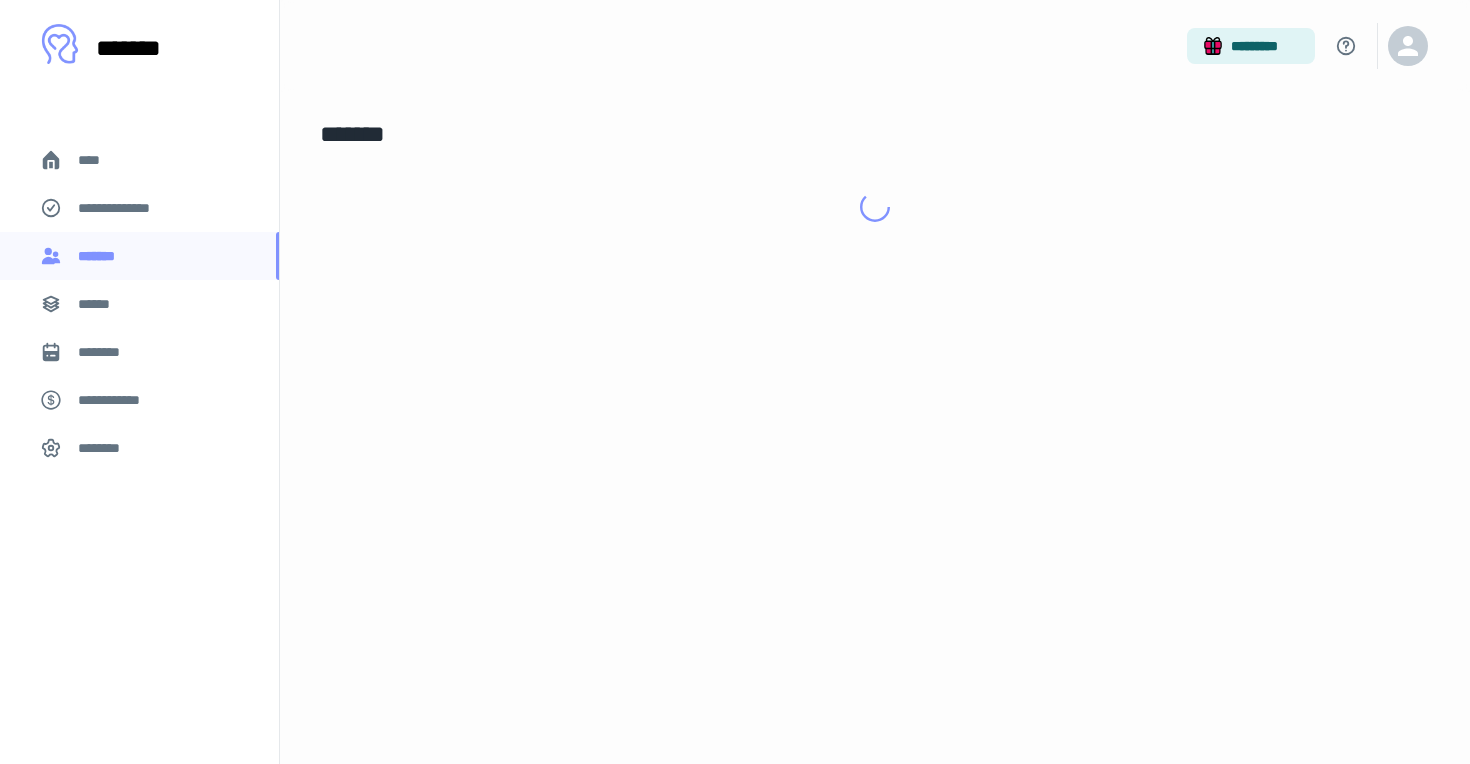 scroll, scrollTop: 0, scrollLeft: 0, axis: both 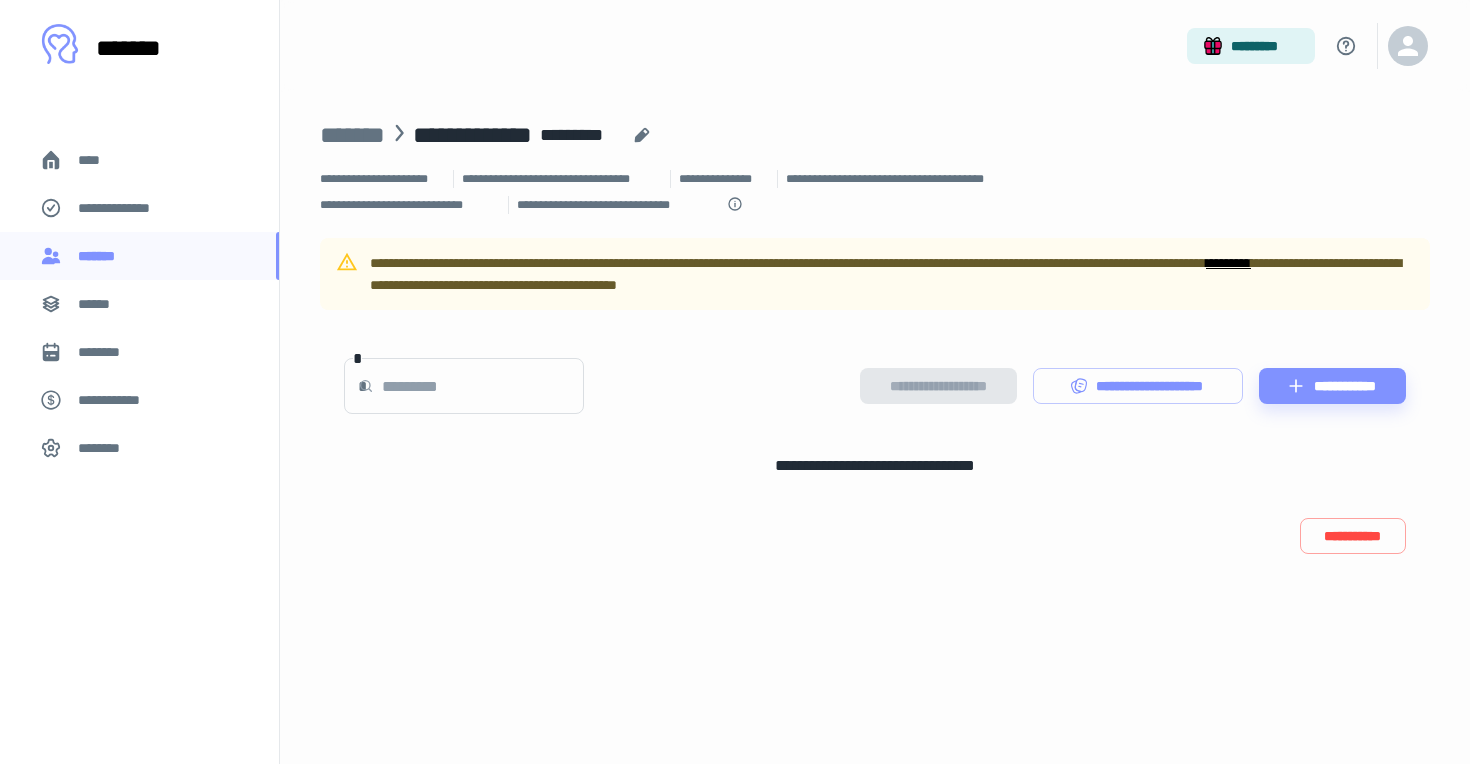 click on "*********" at bounding box center [1228, 263] 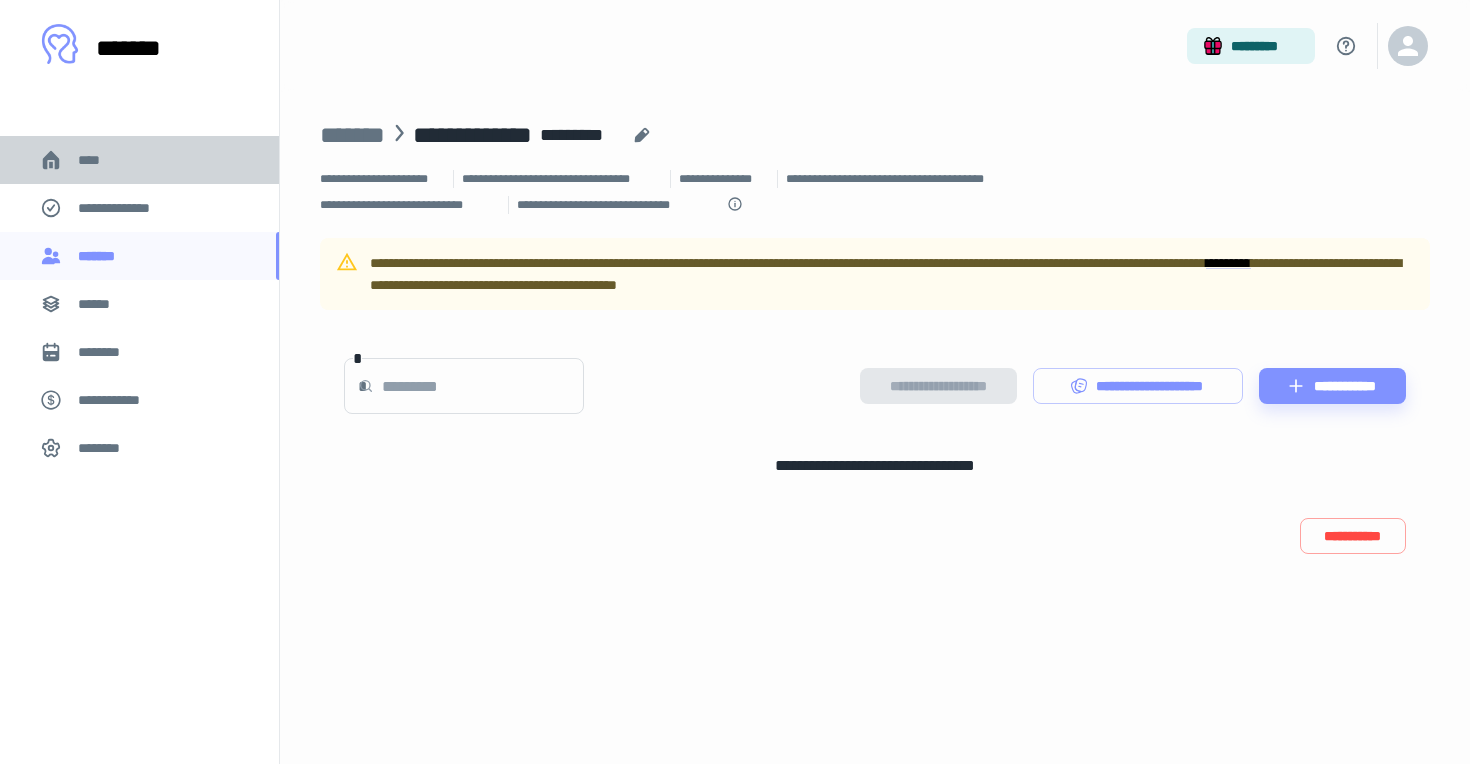 click on "****" at bounding box center [139, 160] 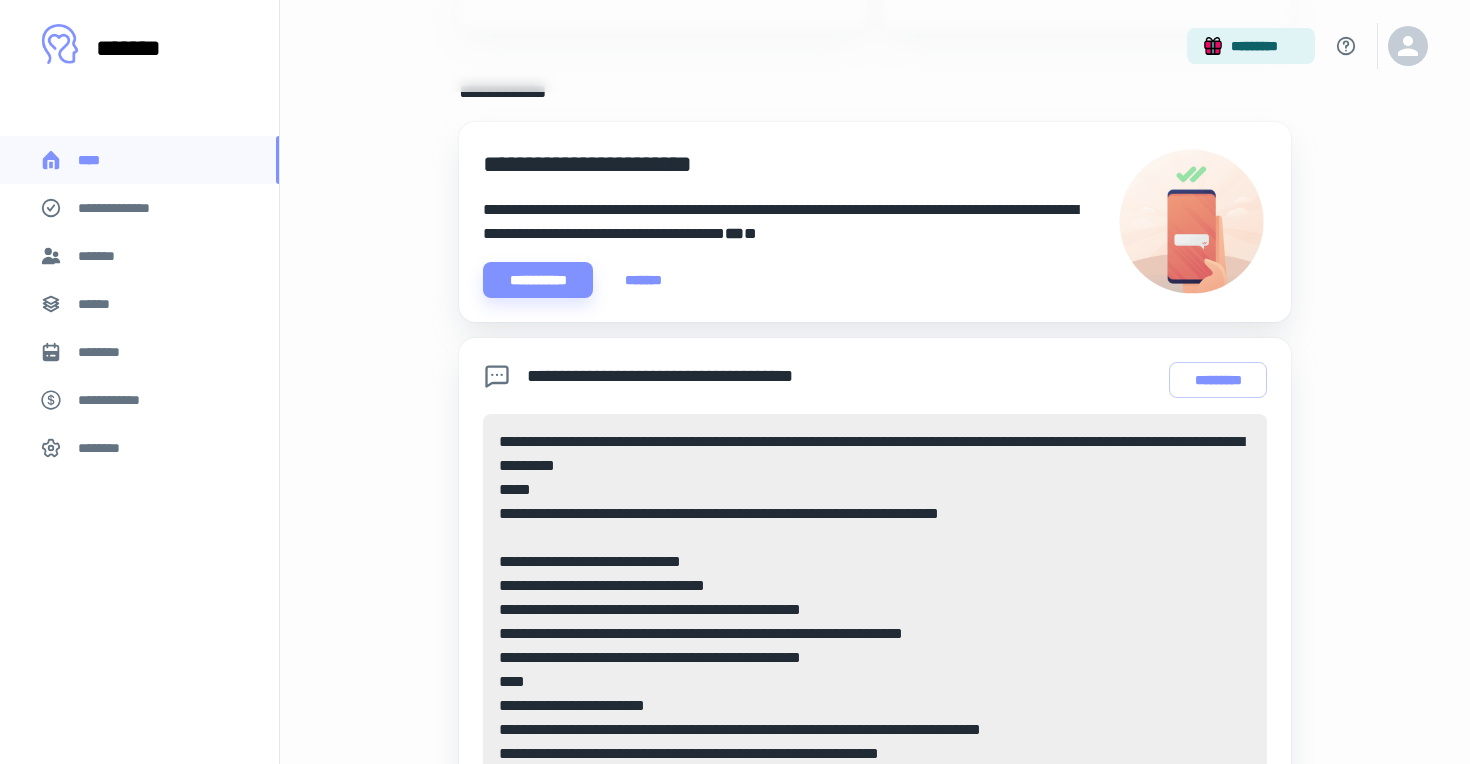 scroll, scrollTop: 636, scrollLeft: 0, axis: vertical 